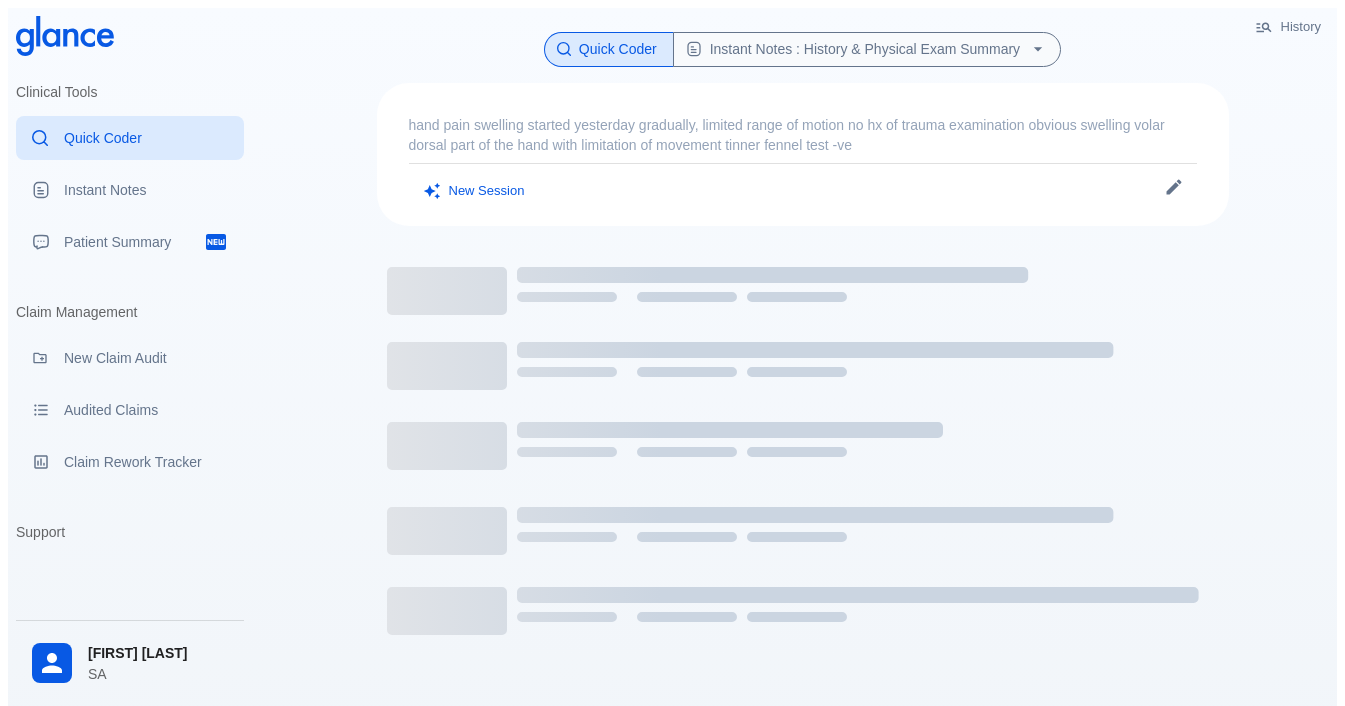 scroll, scrollTop: 0, scrollLeft: 0, axis: both 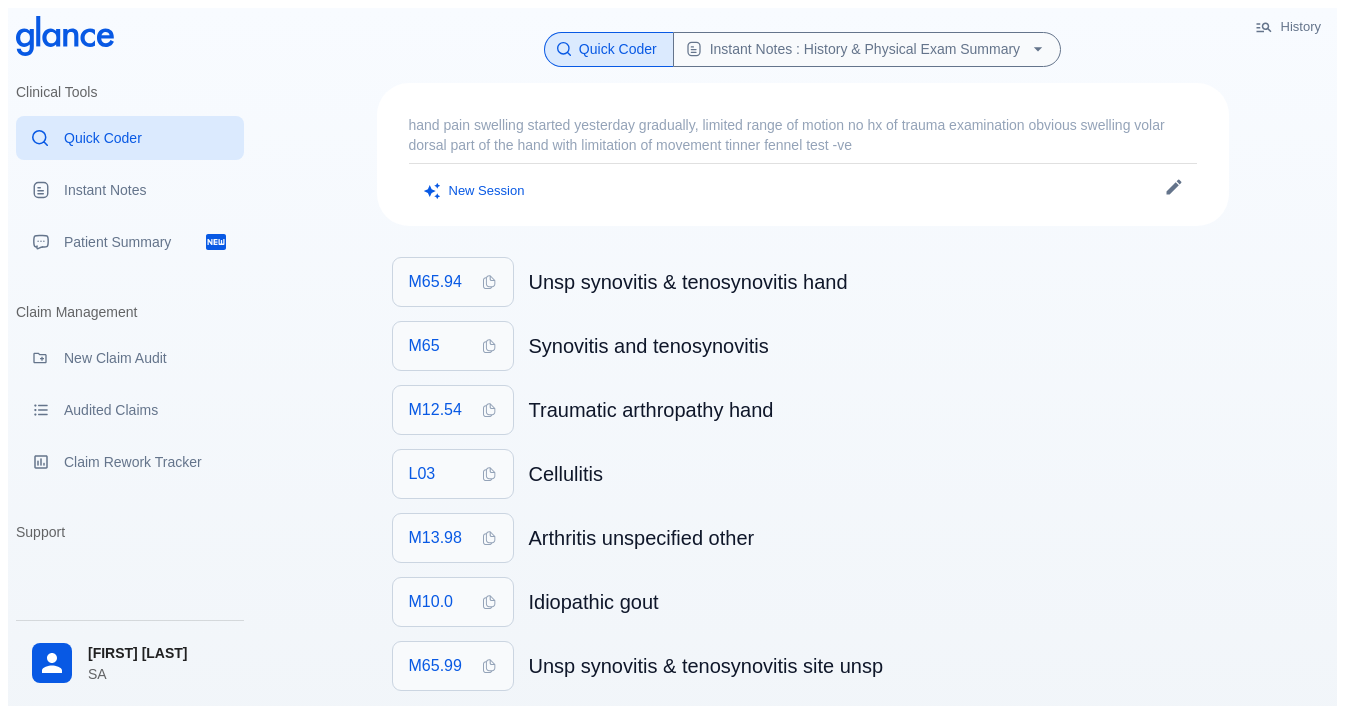 click on "hand pain swelling started yesterday gradually, limited range of motion no hx of trauma examination obvious swelling volar dorsal part of the hand with limitation of movement tinner fennel test -ve" at bounding box center (803, 135) 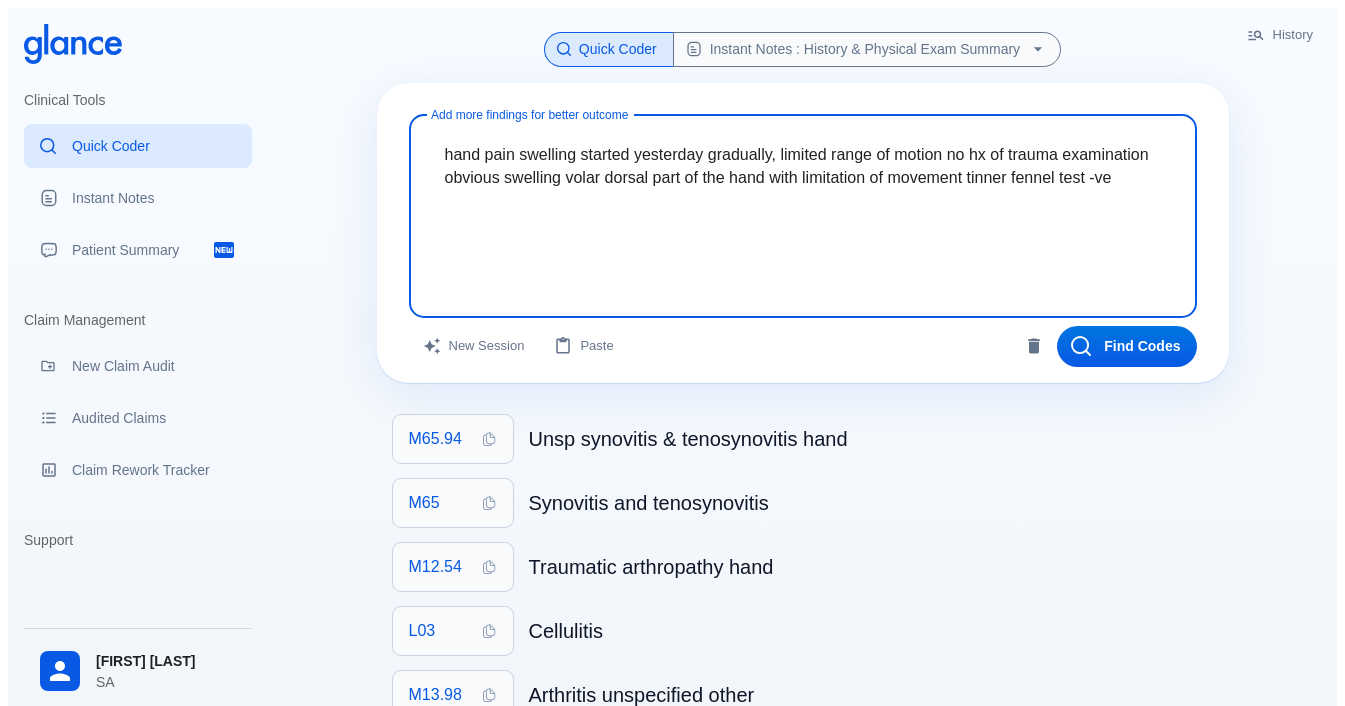 drag, startPoint x: 655, startPoint y: 234, endPoint x: 333, endPoint y: 74, distance: 359.56085 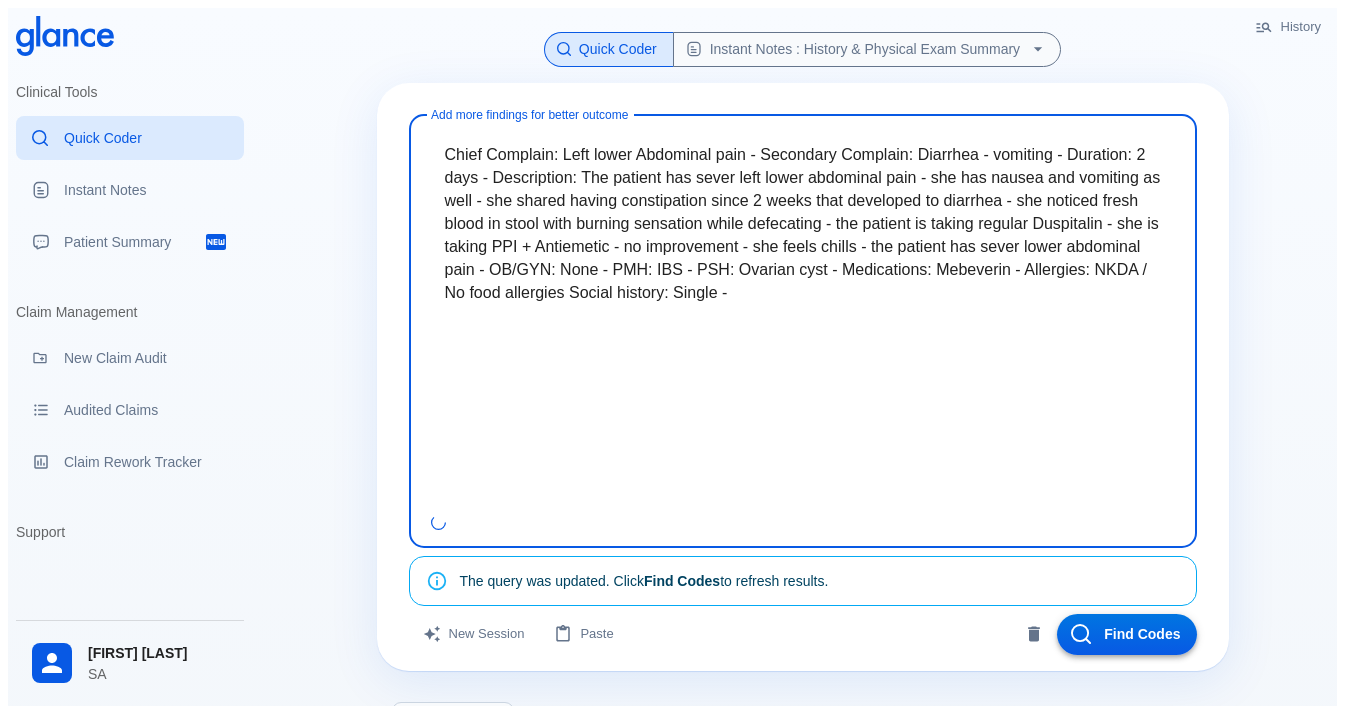 type on "Chief Complain: Left lower Abdominal pain - Secondary Complain: Diarrhea - vomiting - Duration: 2 days - Description: The patient has sever left lower abdominal pain - she has nausea and vomiting as well - she shared having constipation since 2 weeks that developed to diarrhea - she noticed fresh blood in stool with burning sensation while defecating - the patient is taking regular Duspitalin - she is taking PPI + Antiemetic - no improvement - she feels chills - the patient has sever lower abdominal pain - OB/GYN: None - PMH: IBS - PSH: Ovarian cyst - Medications: Mebeverin - Allergies: NKDA / No food allergies Social history: Single -" 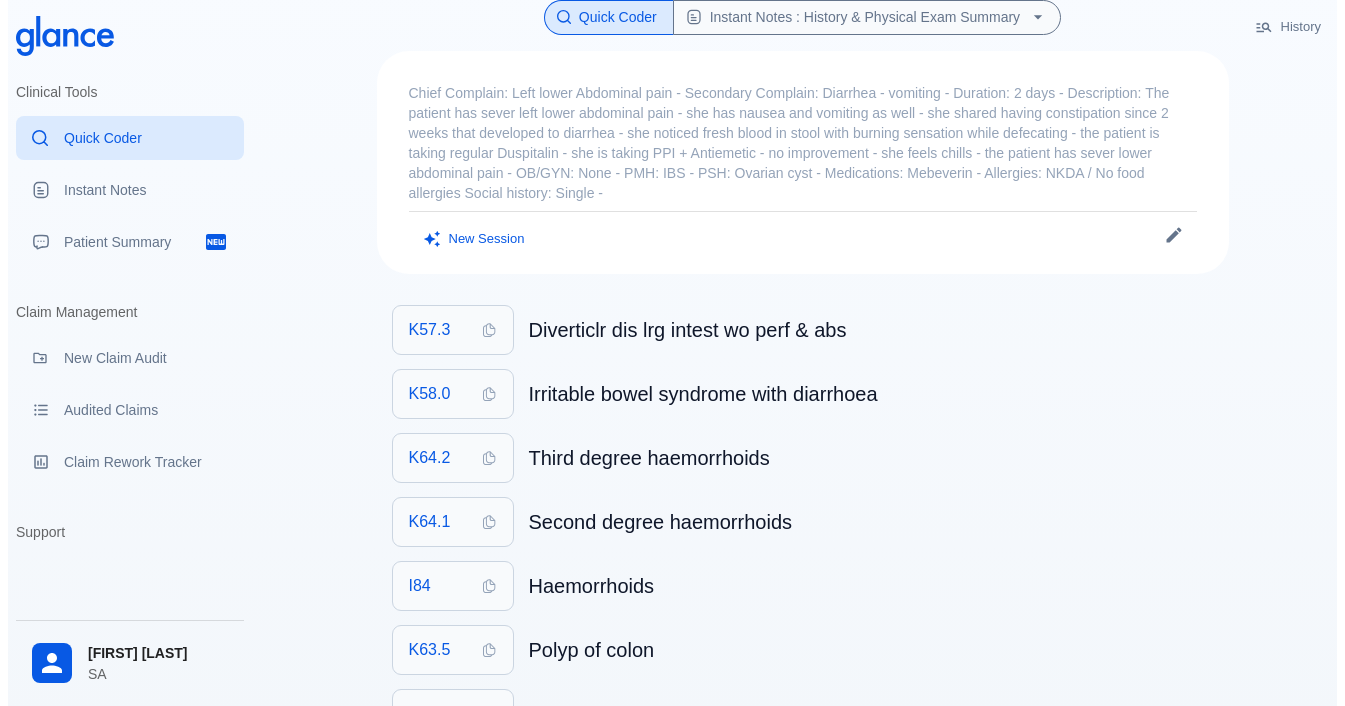 scroll, scrollTop: 0, scrollLeft: 0, axis: both 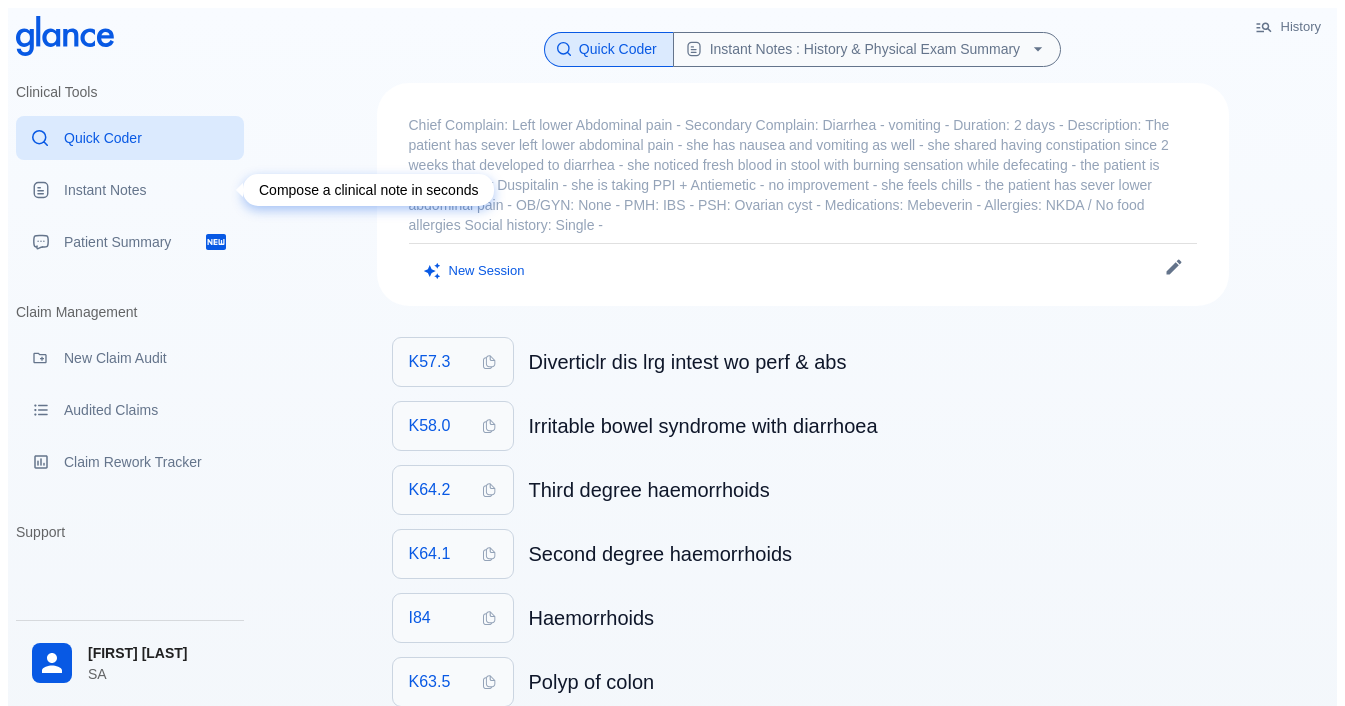 click on "Instant Notes" at bounding box center [146, 190] 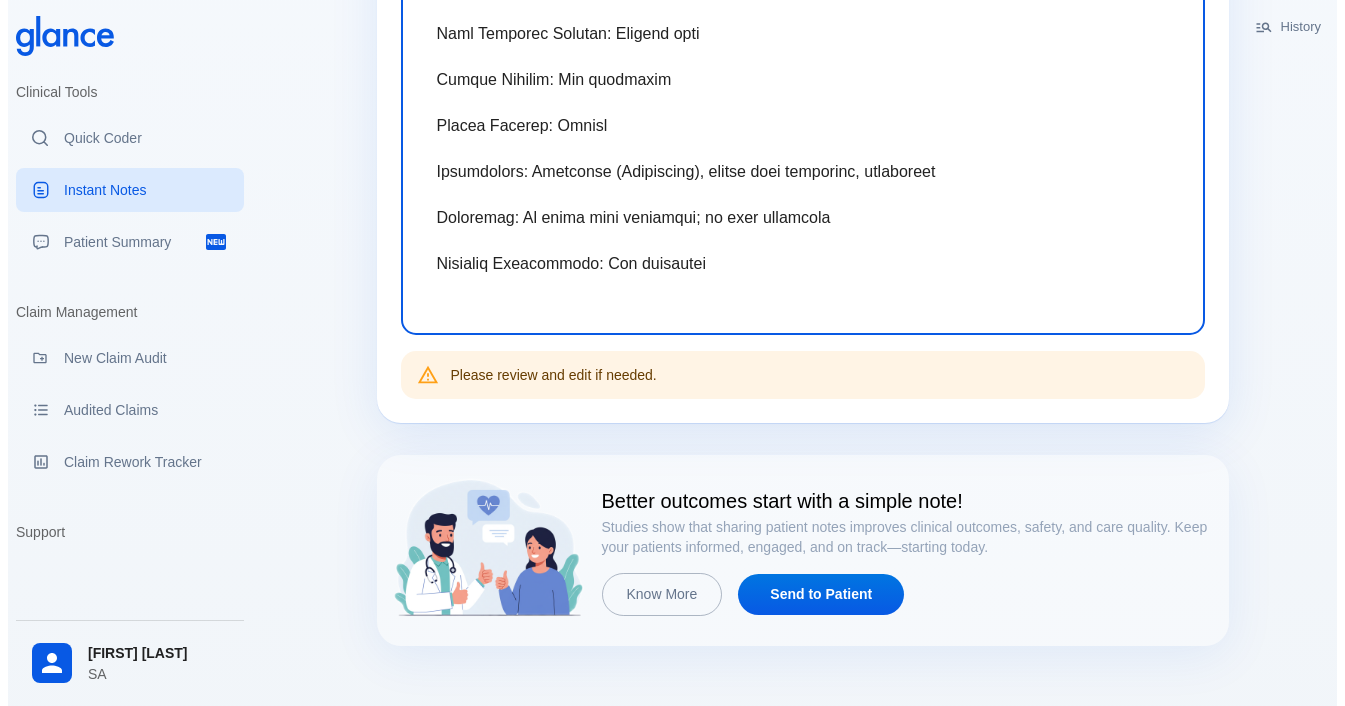 scroll, scrollTop: 900, scrollLeft: 0, axis: vertical 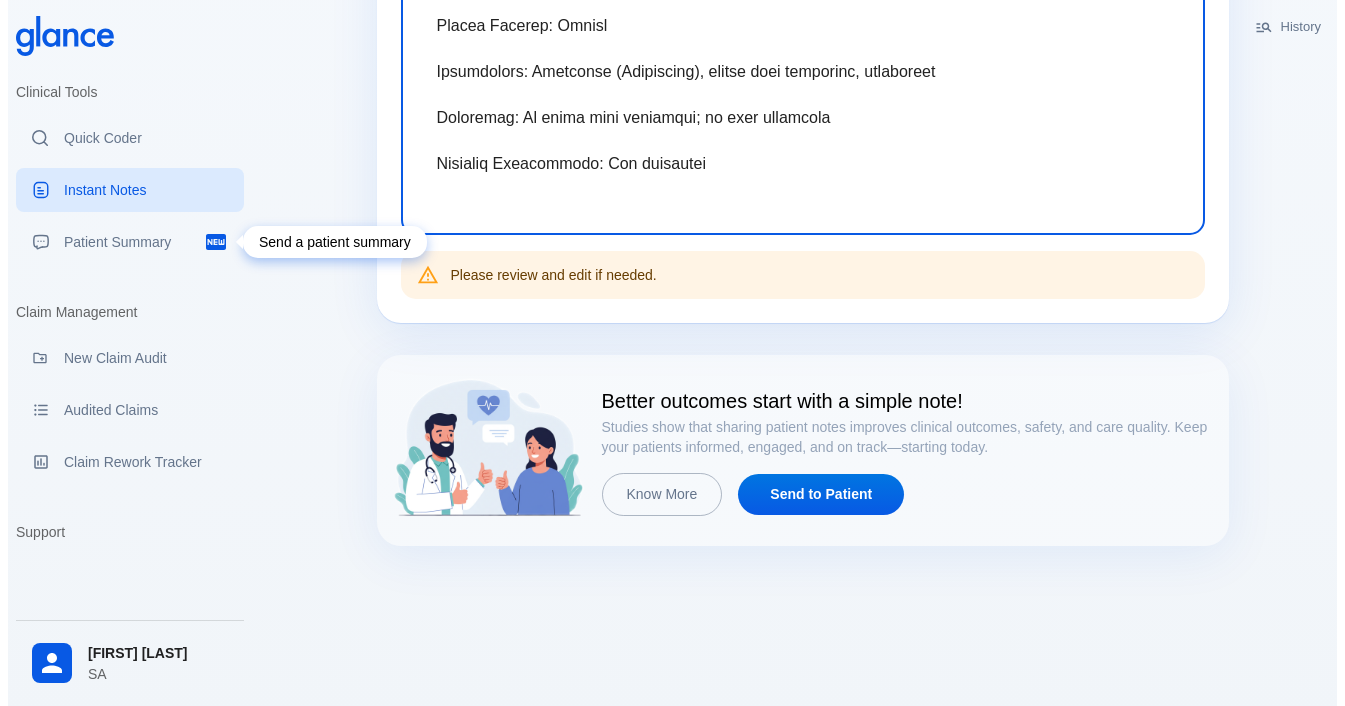 click on "Patient Summary" at bounding box center [134, 242] 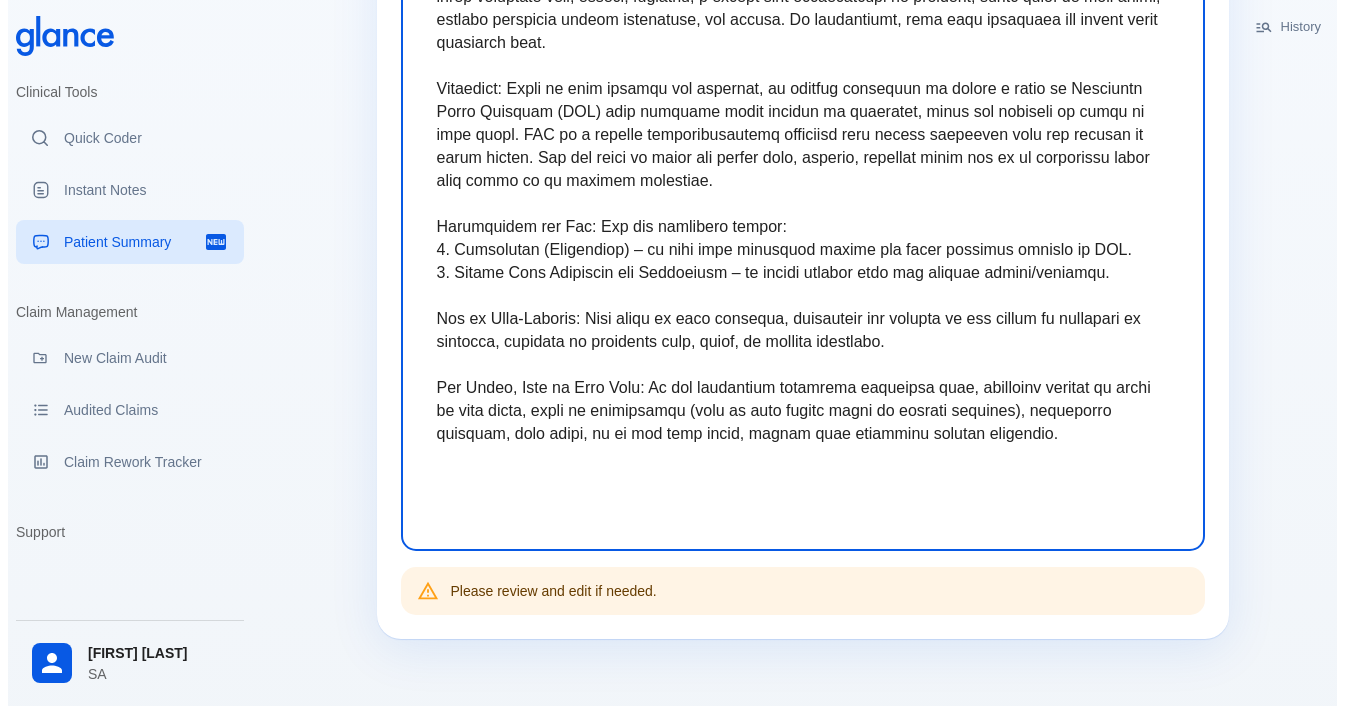 scroll, scrollTop: 670, scrollLeft: 0, axis: vertical 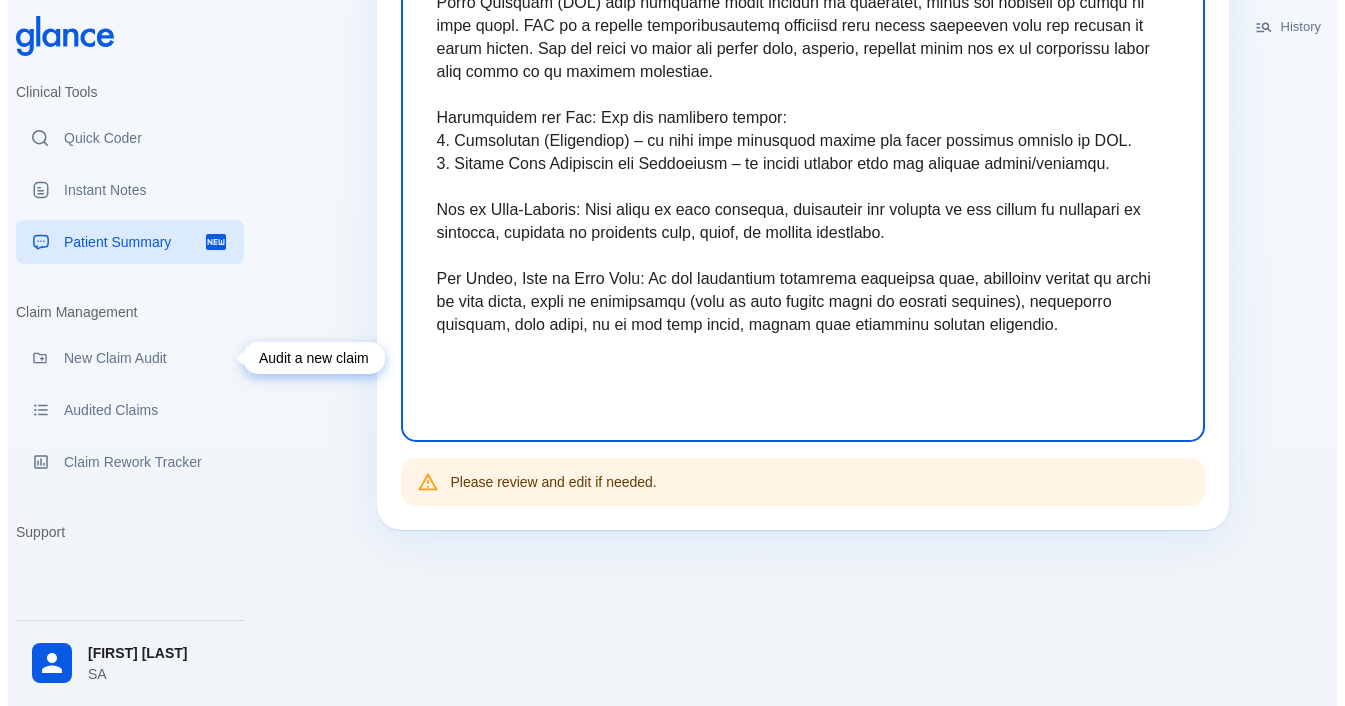 click on "New Claim Audit" at bounding box center (146, 358) 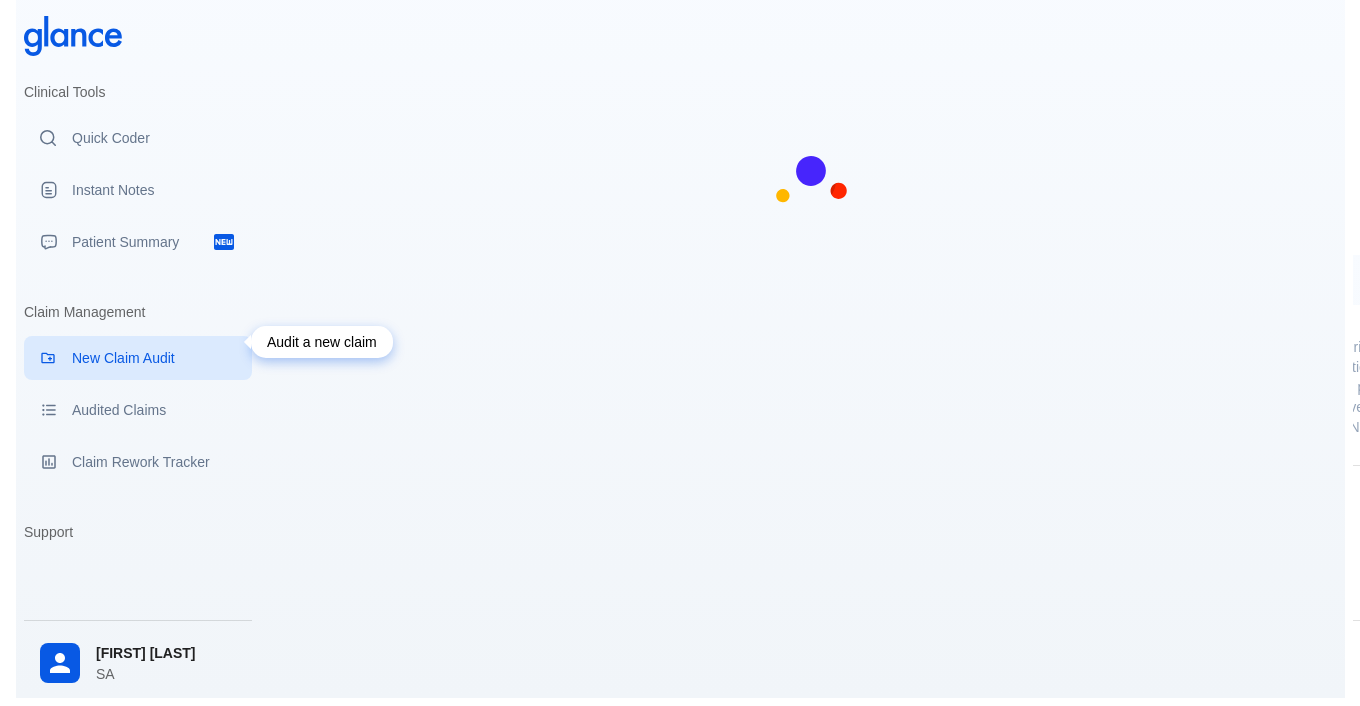 scroll, scrollTop: 48, scrollLeft: 0, axis: vertical 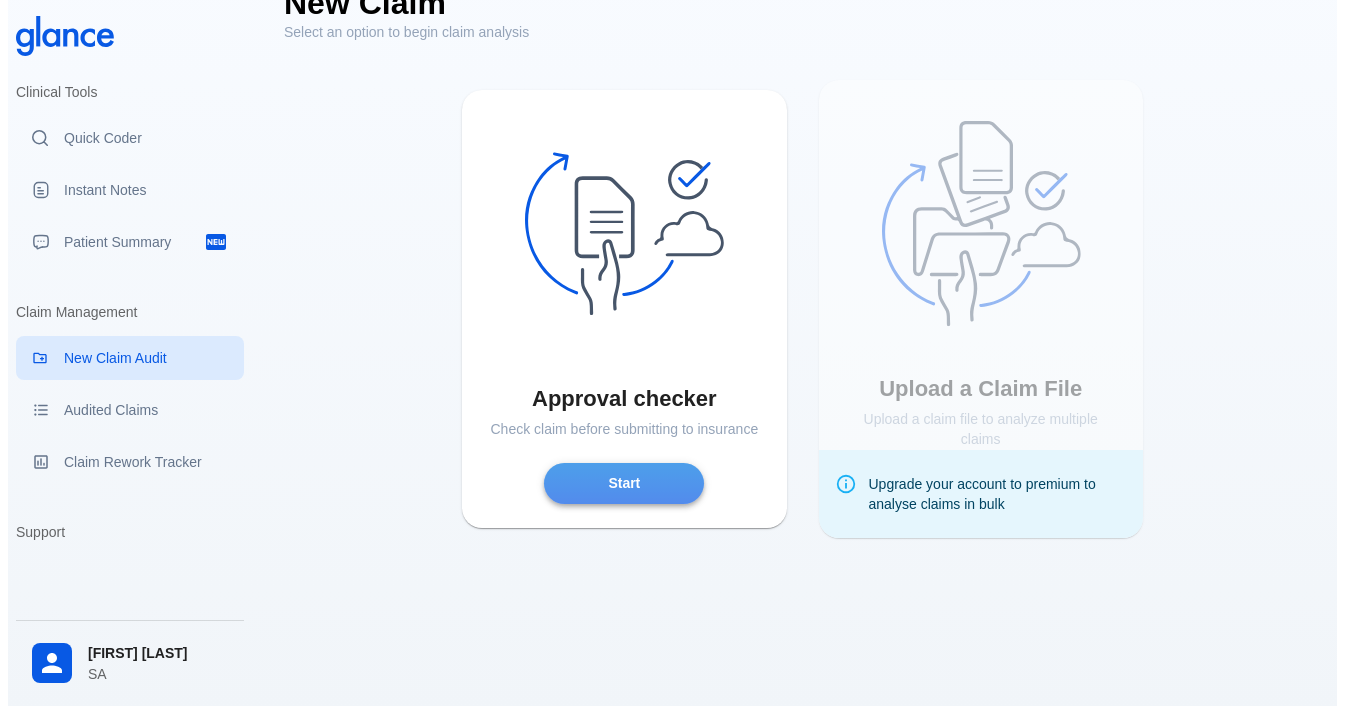click on "Start" at bounding box center [624, 483] 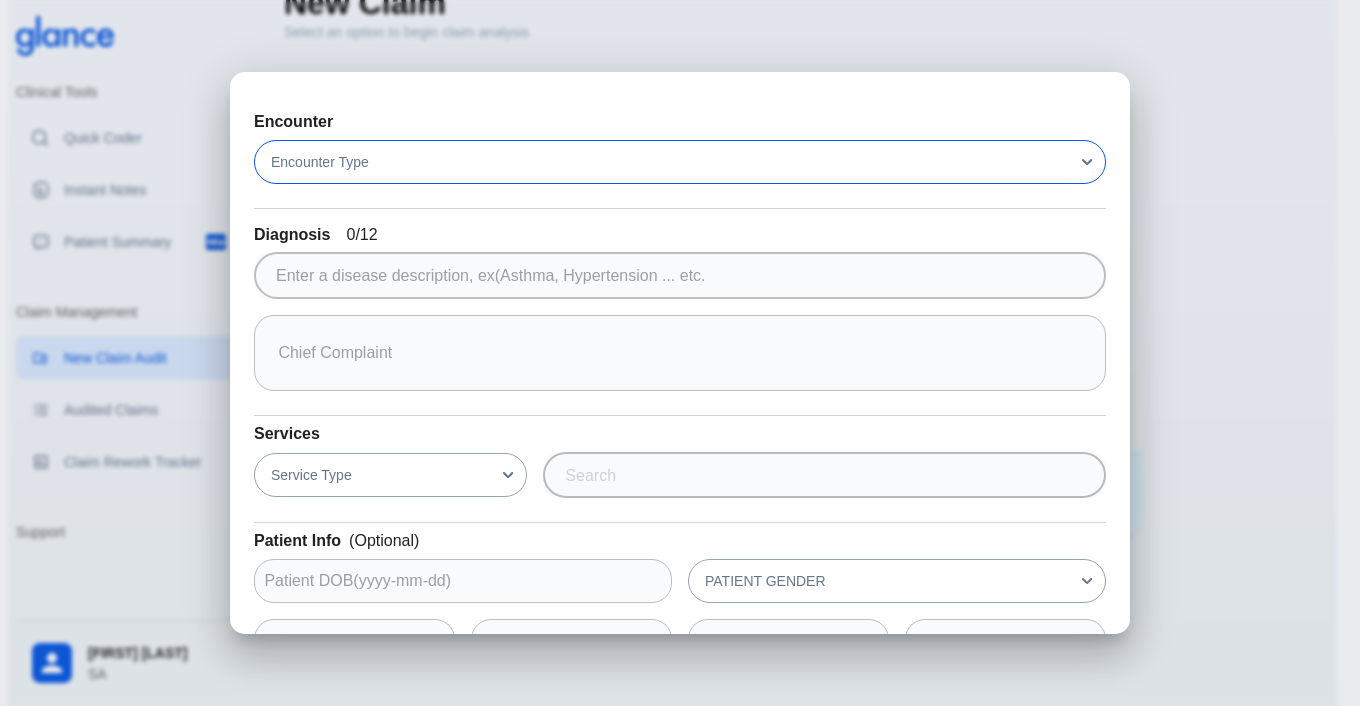 click on "Encounter Type" at bounding box center [680, 162] 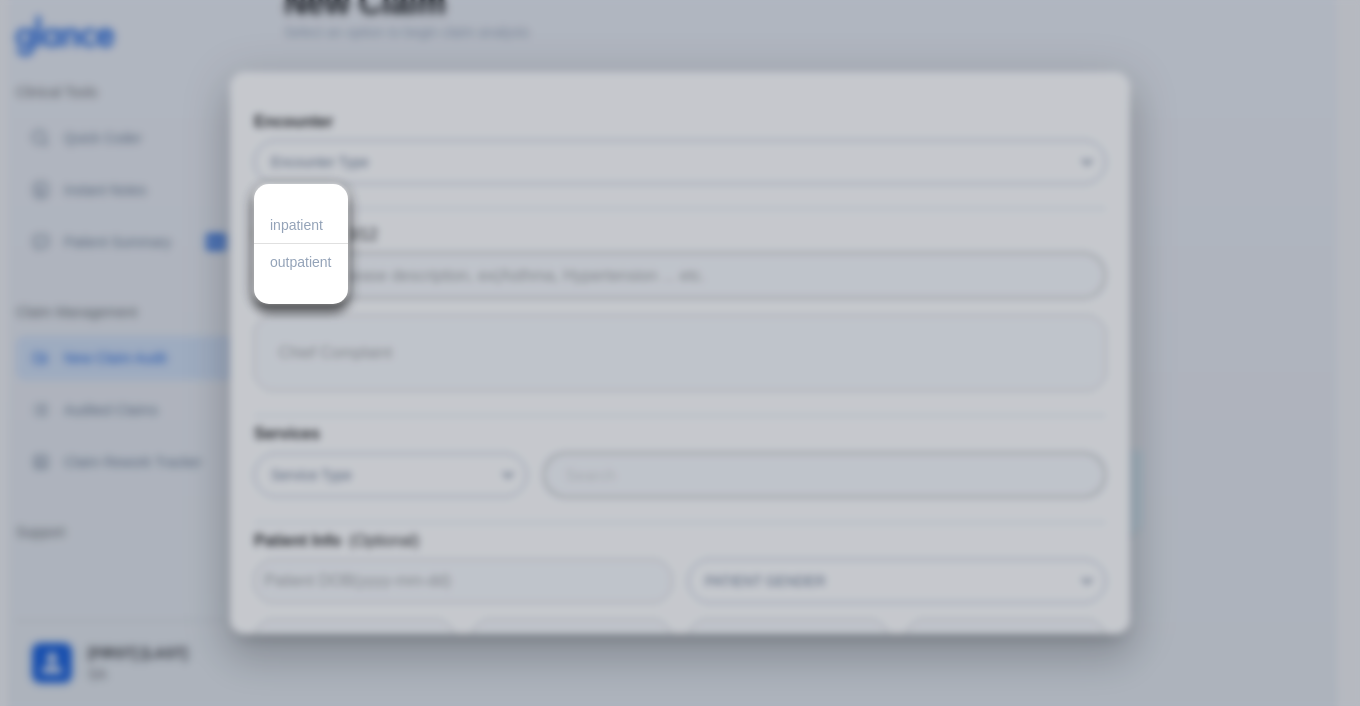 click on "inpatient" at bounding box center [301, 225] 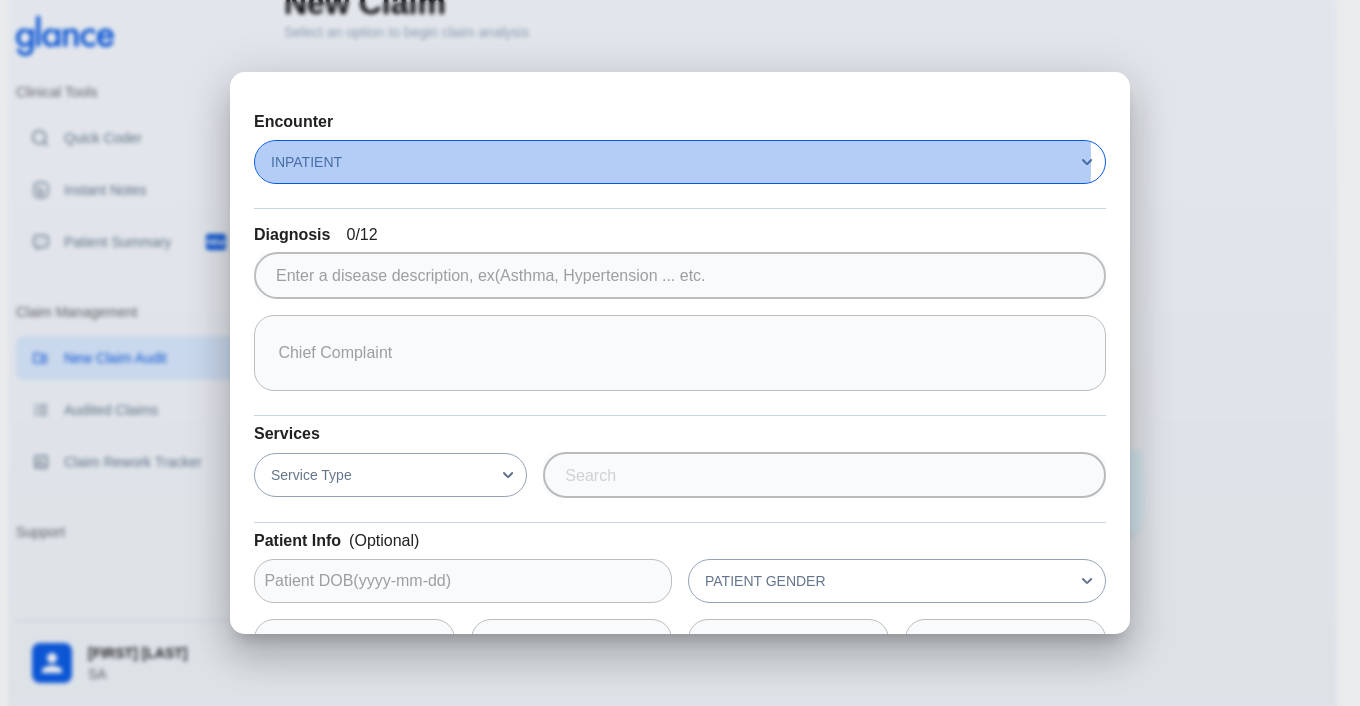 click on "INPATIENT" at bounding box center [680, 162] 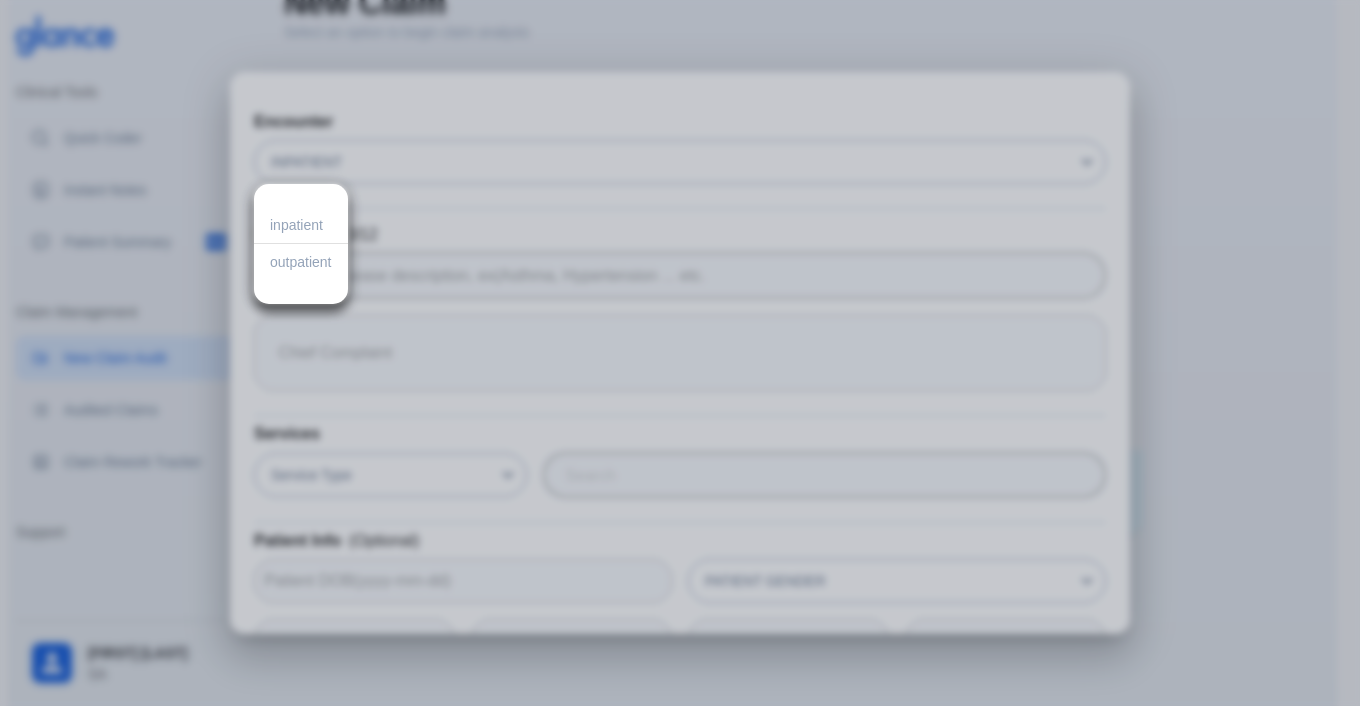 click on "outpatient" at bounding box center (301, 225) 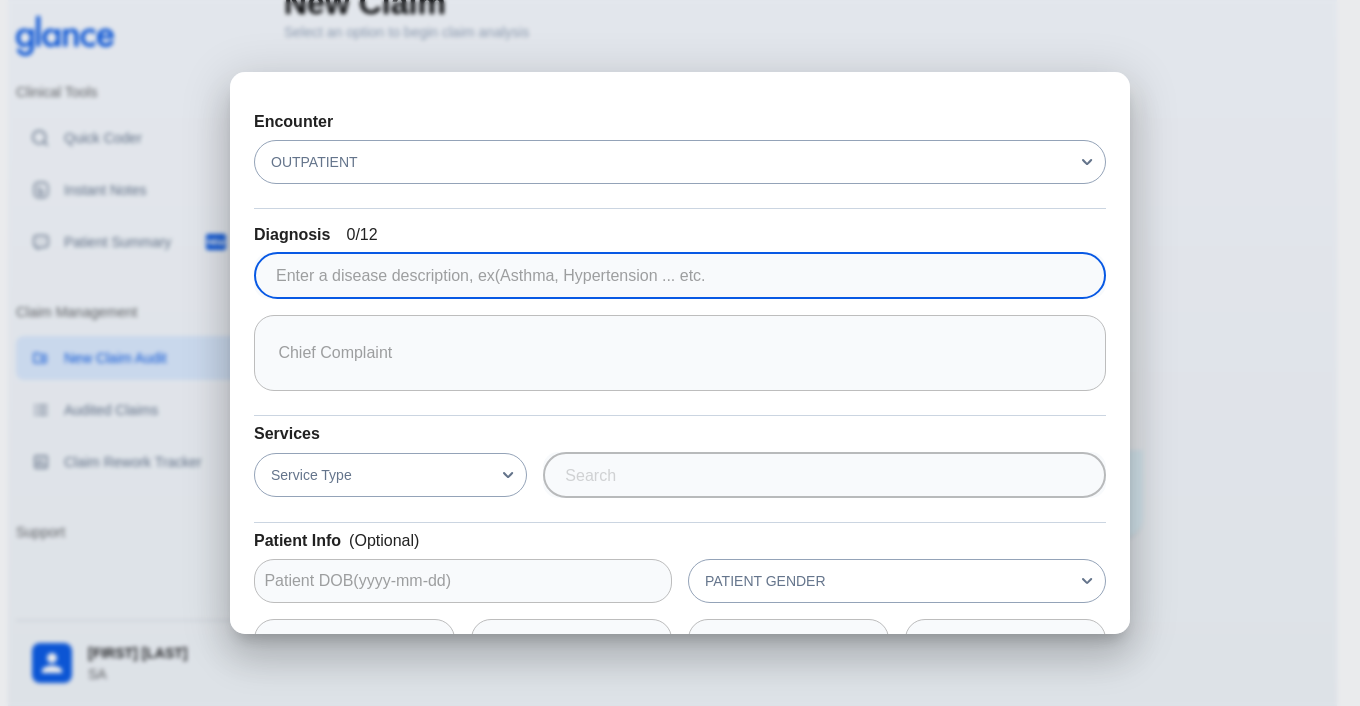 click at bounding box center (676, 276) 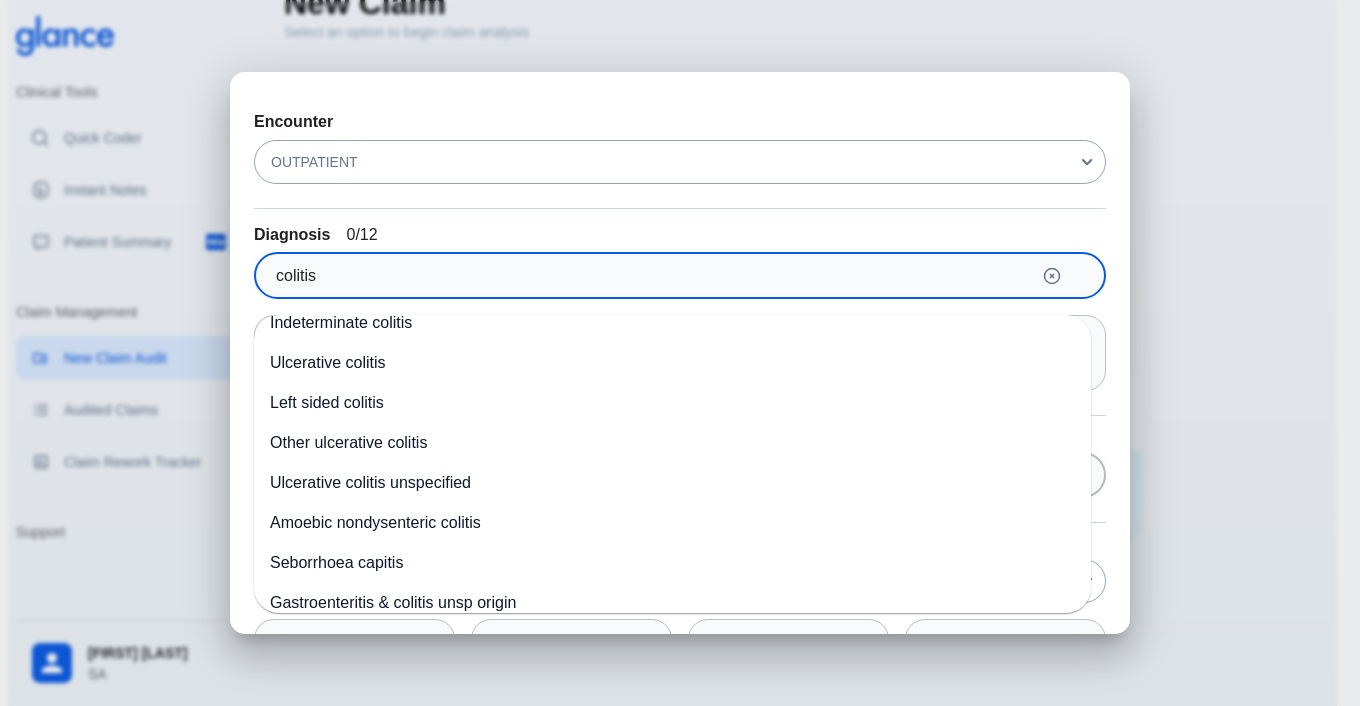 scroll, scrollTop: 118, scrollLeft: 0, axis: vertical 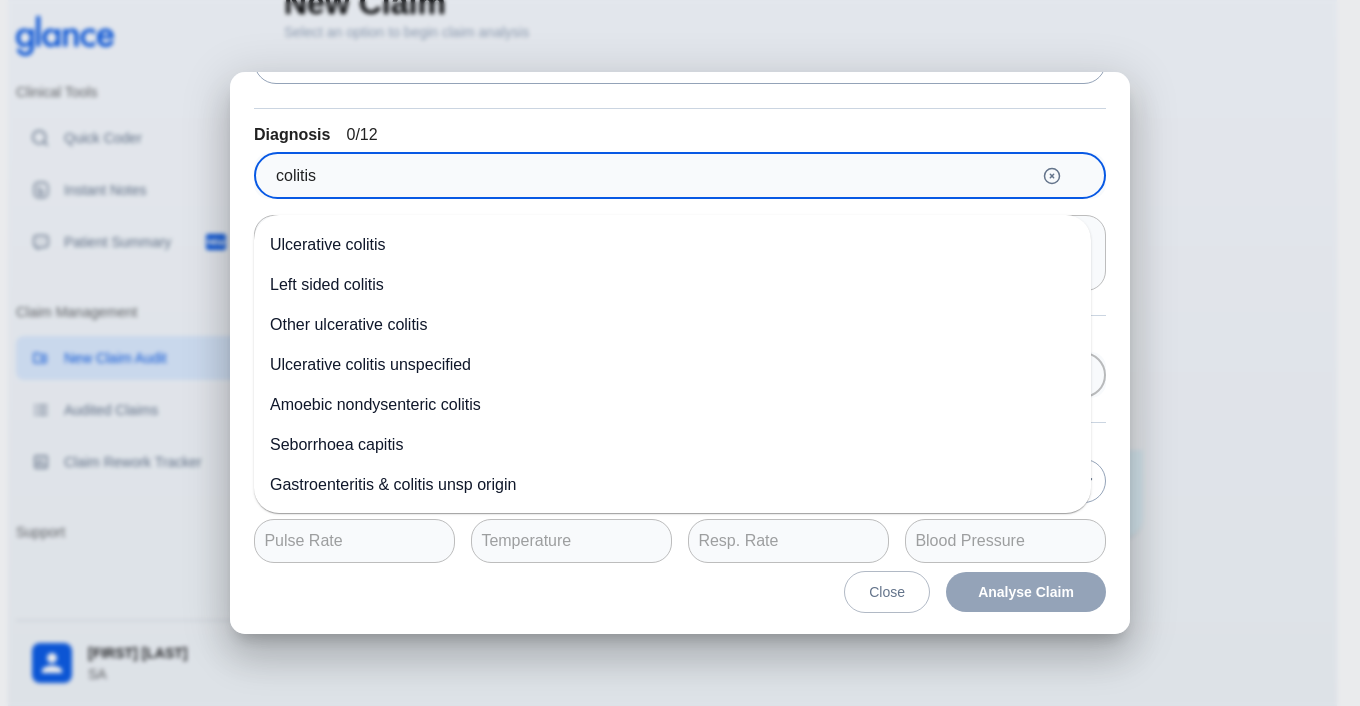 drag, startPoint x: 341, startPoint y: 171, endPoint x: 167, endPoint y: 165, distance: 174.10342 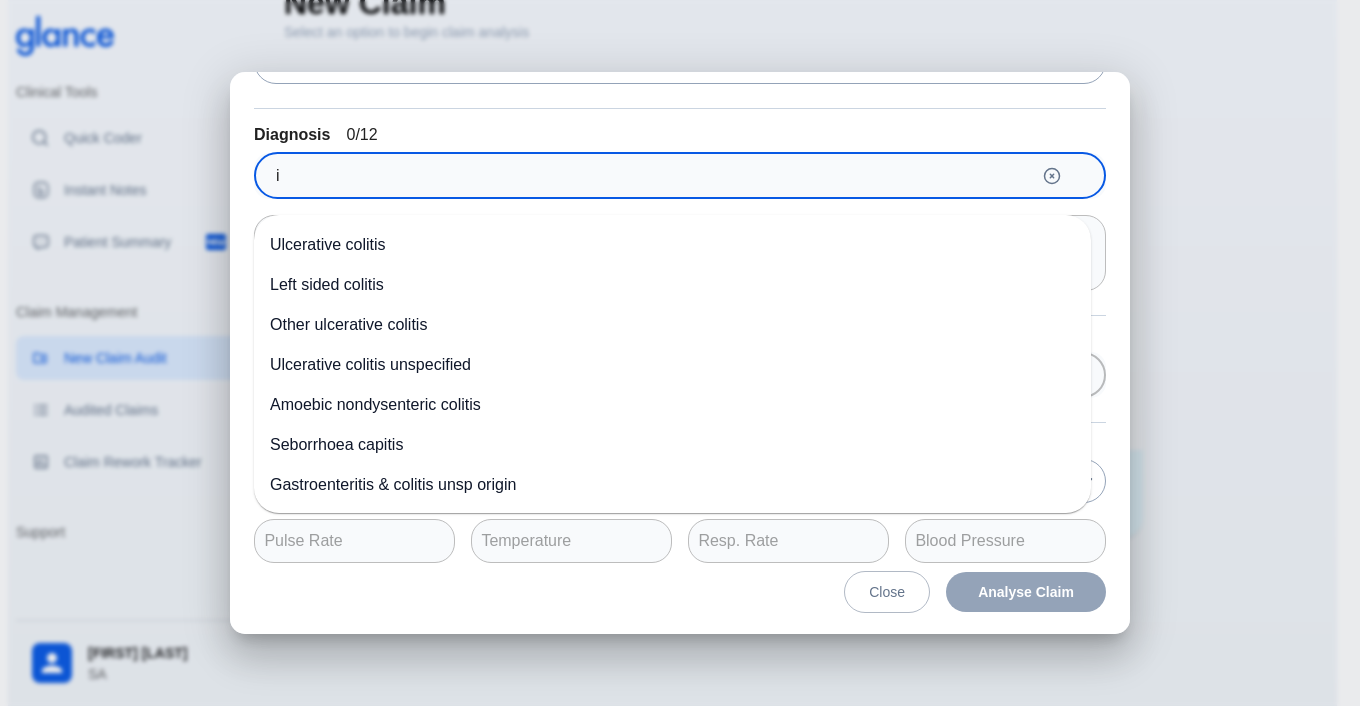 scroll, scrollTop: 0, scrollLeft: 0, axis: both 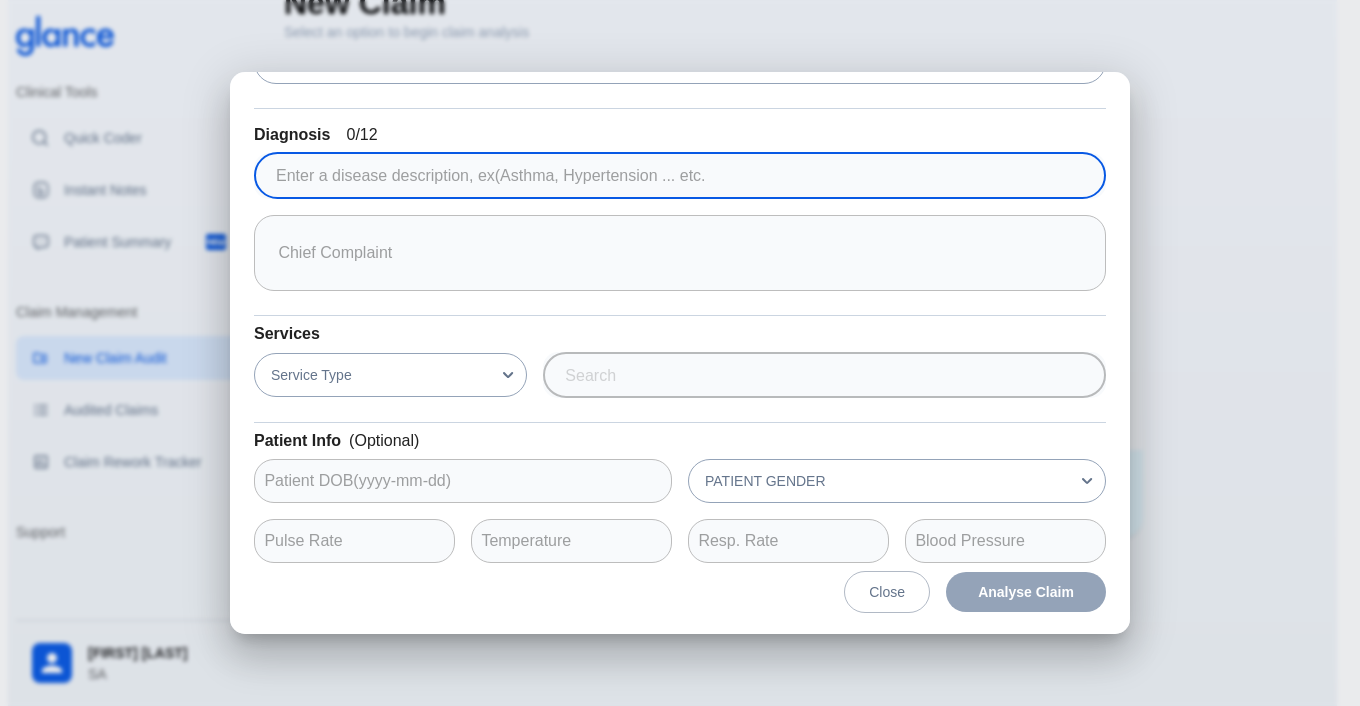click at bounding box center (664, 176) 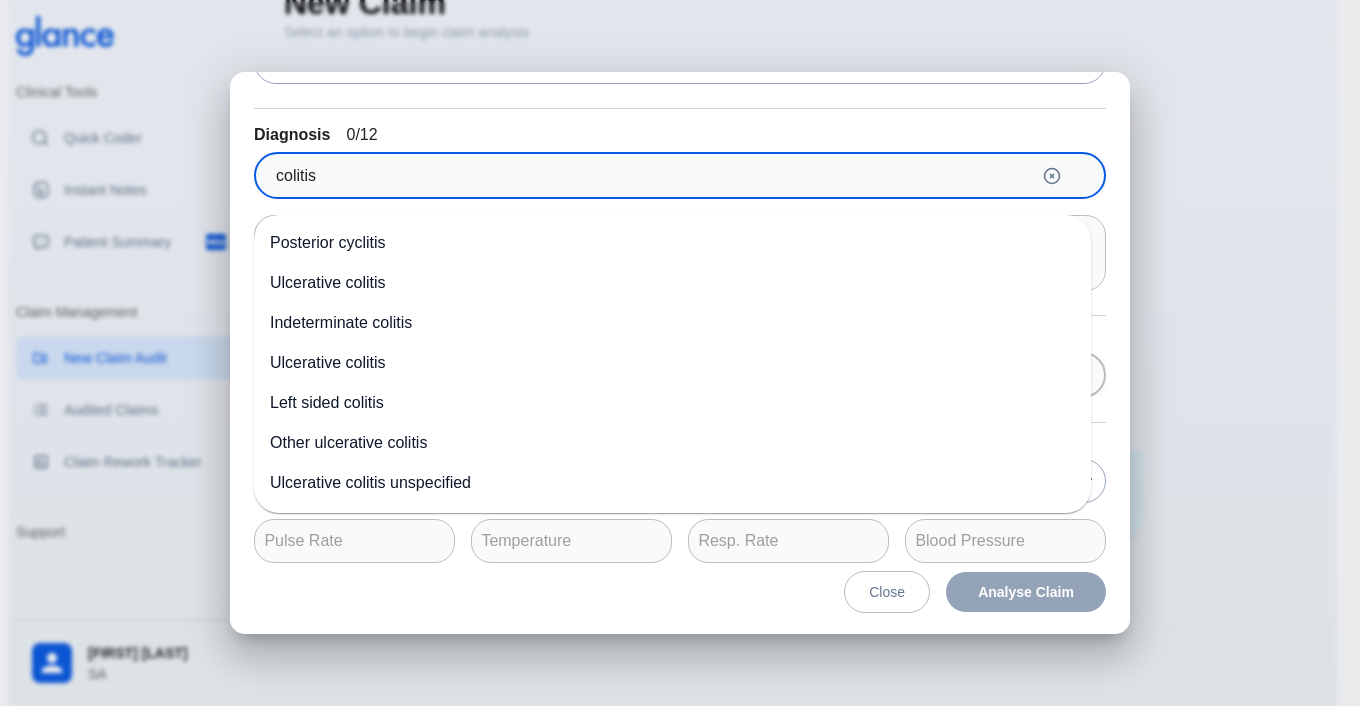 scroll, scrollTop: 118, scrollLeft: 0, axis: vertical 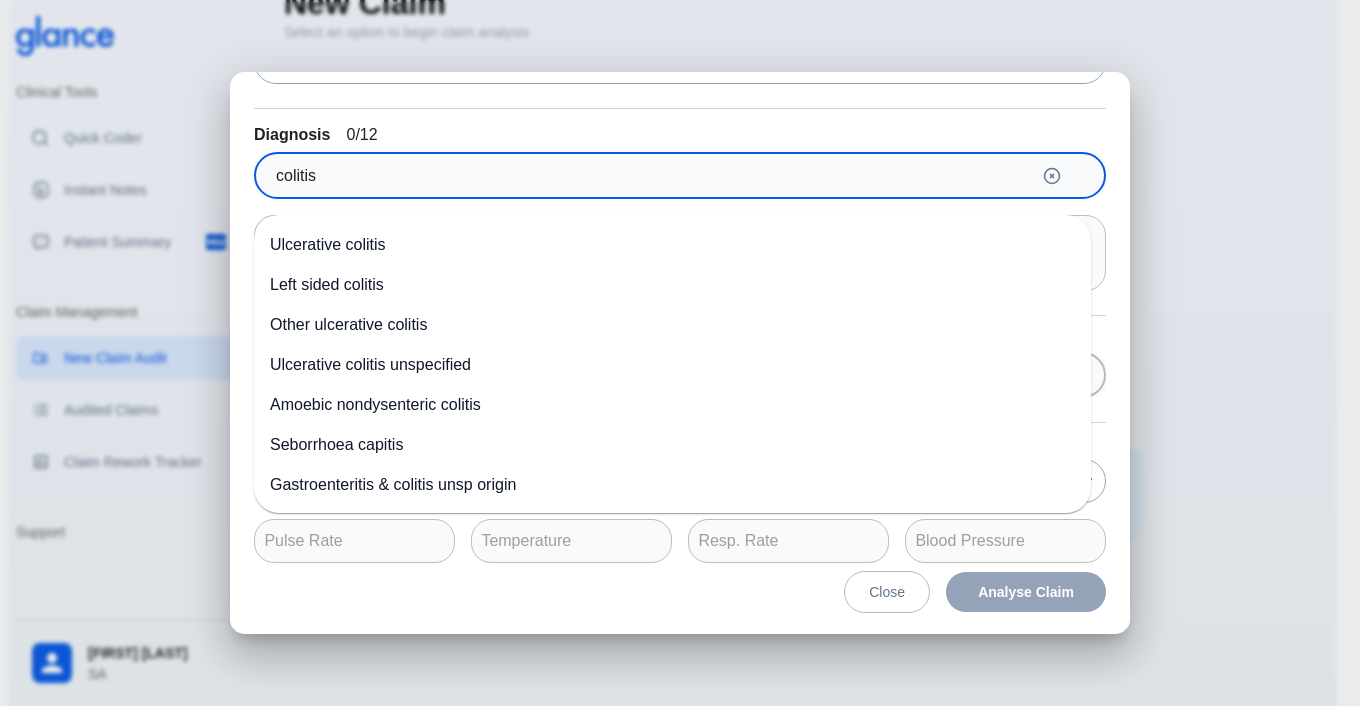 click on "Gastroenteritis & colitis unsp origin" at bounding box center (393, 484) 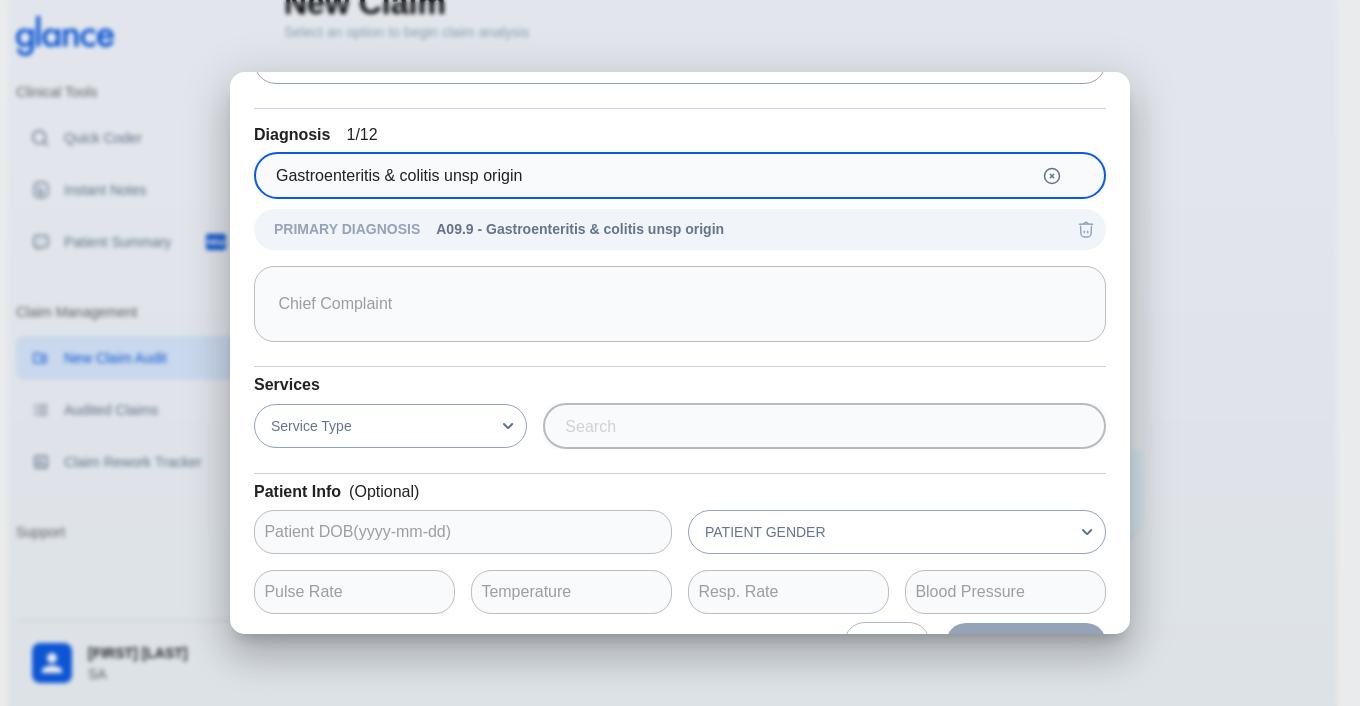 click on "Gastroenteritis & colitis unsp origin" at bounding box center (649, 176) 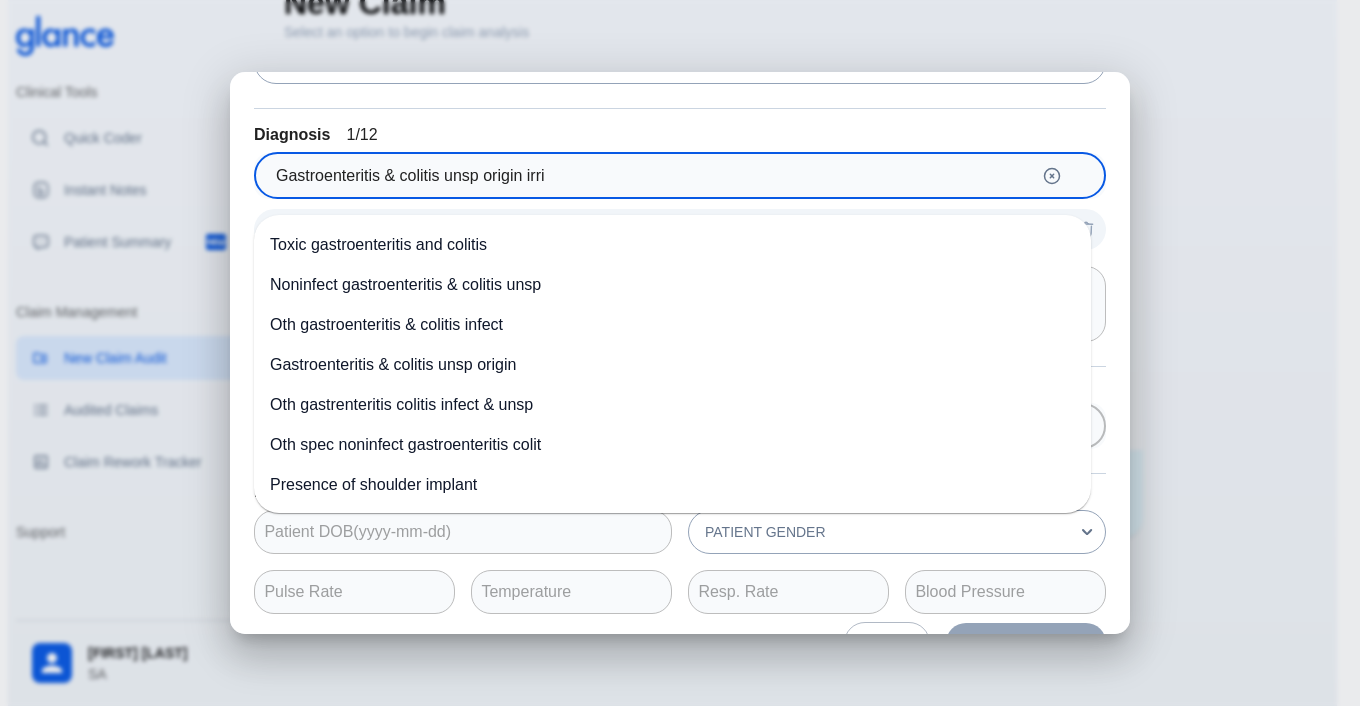 scroll, scrollTop: 0, scrollLeft: 0, axis: both 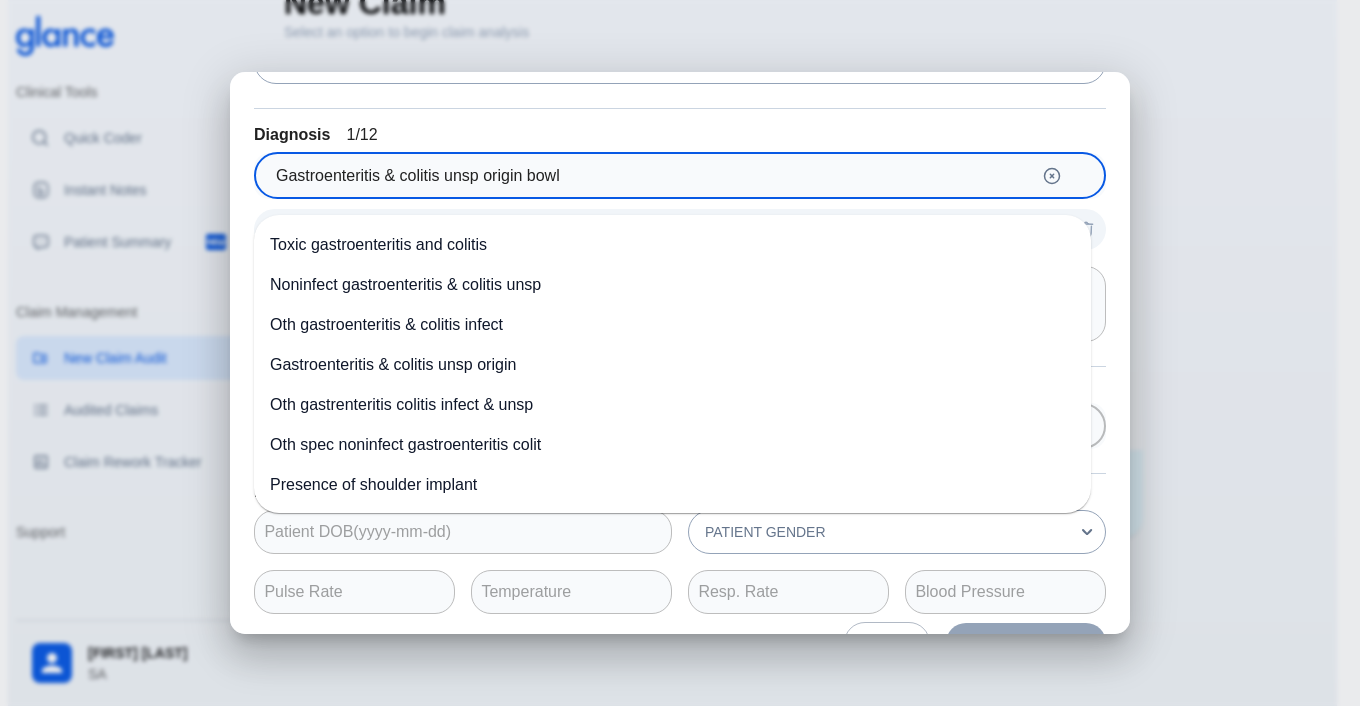 type on "Gastroenteritis & colitis unsp origin bowl" 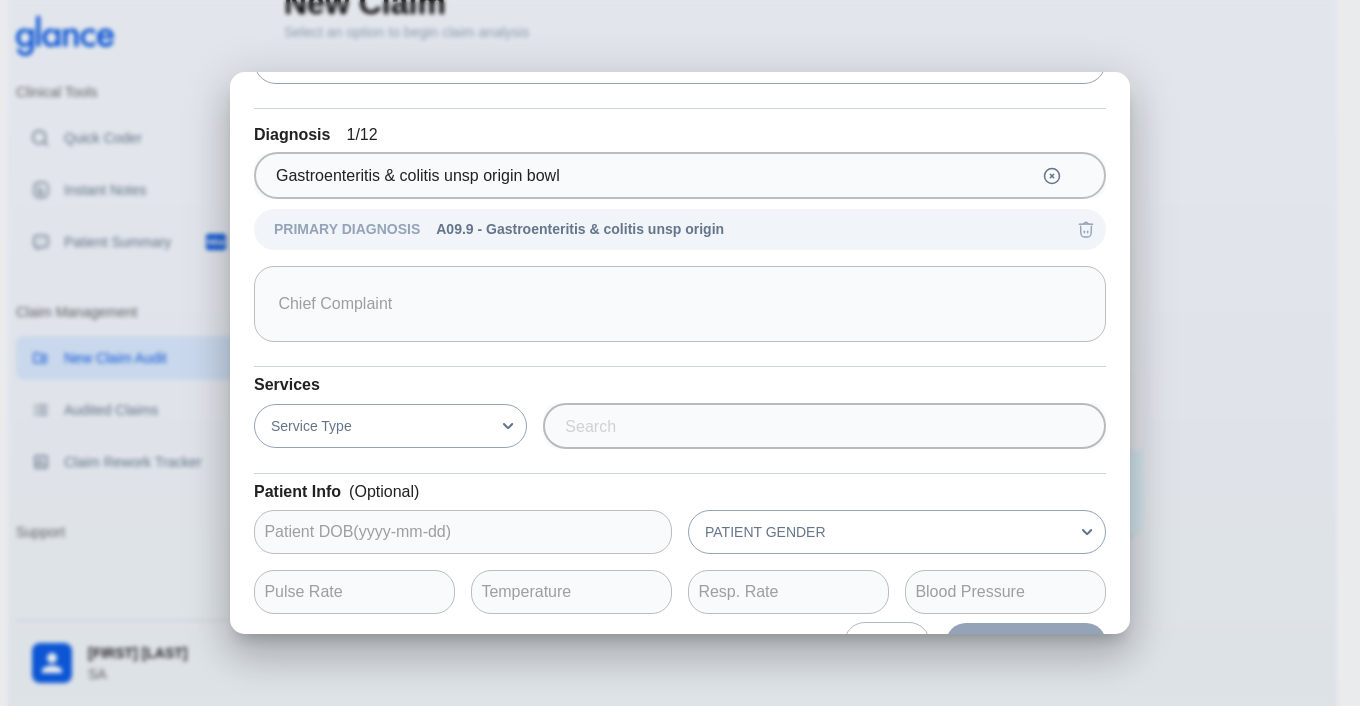 click on "Encounter OUTPATIENT Diagnosis 1 /12 Gastroenteritis & colitis unsp origin bowl PRIMARY DIAGNOSIS A09.9 - Gastroenteritis & colitis unsp origin x Services Service Type Patient Info (Optional) PATIENT GENDER Close Analyse Claim" at bounding box center [680, 353] 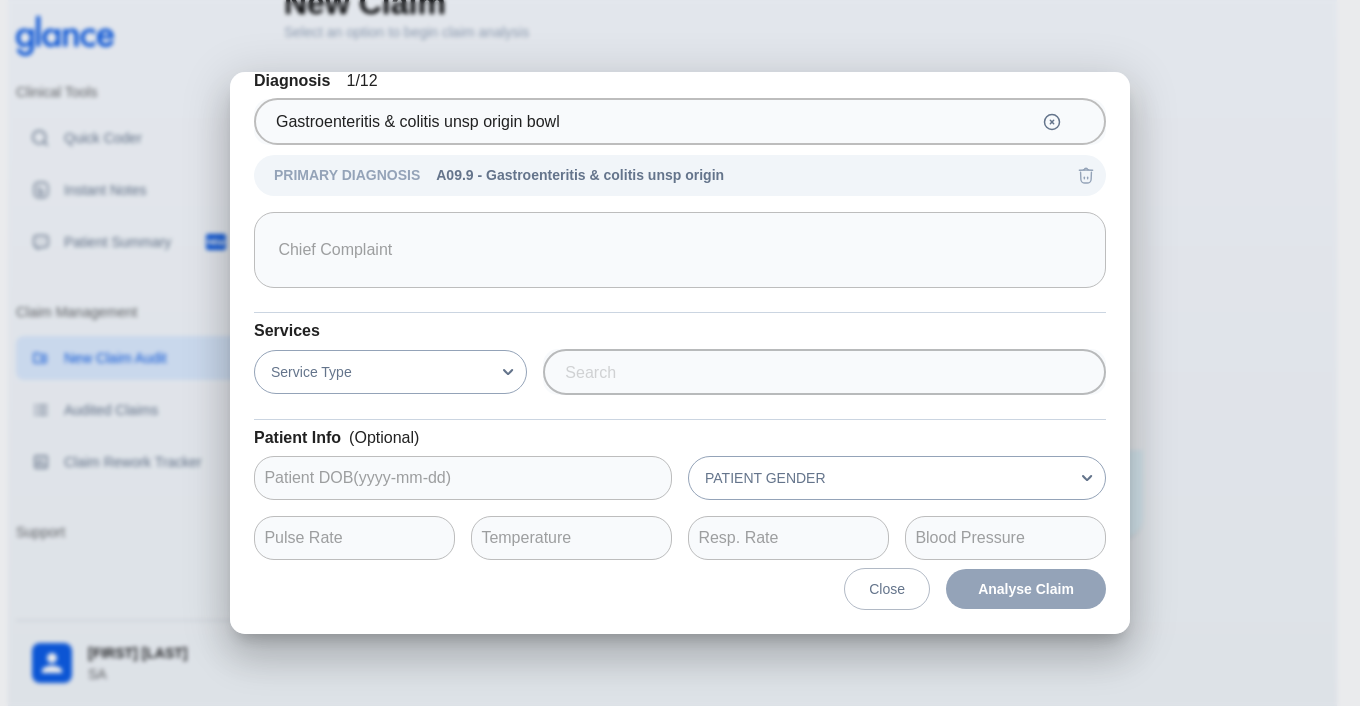 scroll, scrollTop: 0, scrollLeft: 0, axis: both 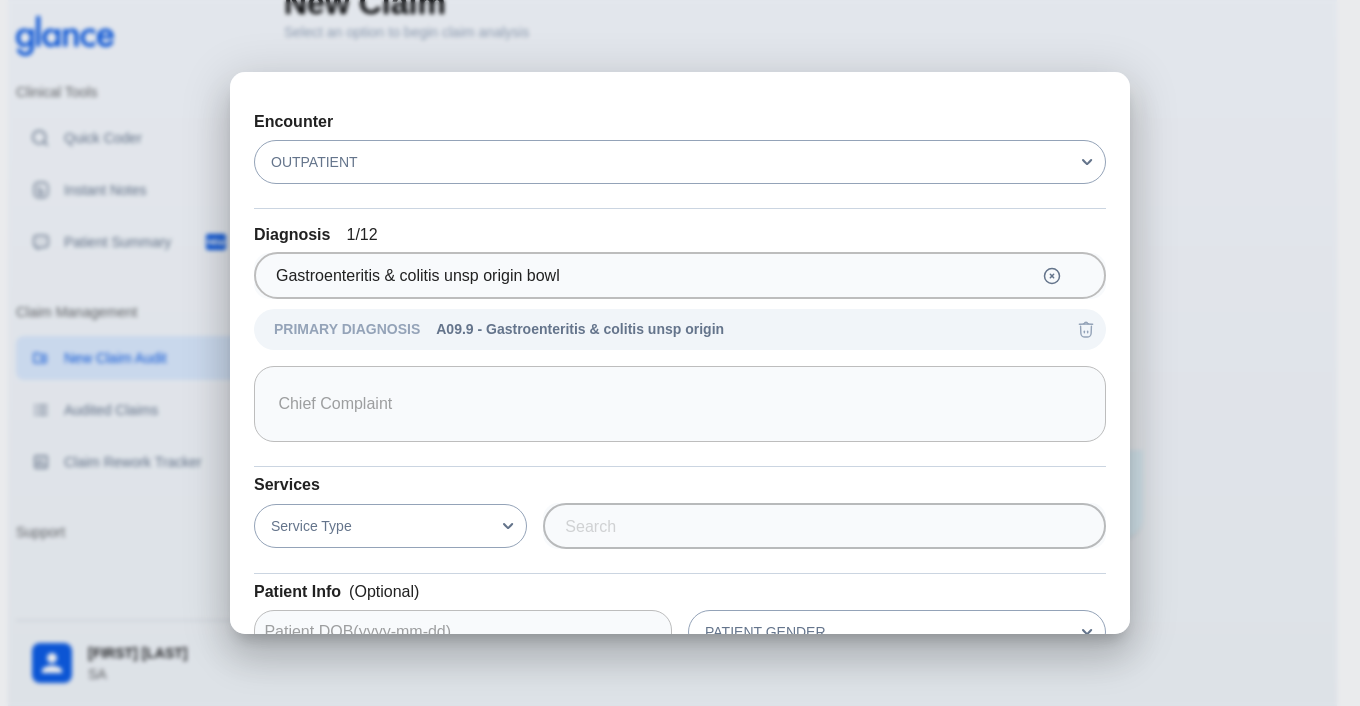 click on "Encounter OUTPATIENT Diagnosis 1 /12 Gastroenteritis & colitis unsp origin bowl PRIMARY DIAGNOSIS A09.9 - Gastroenteritis & colitis unsp origin x Services Service Type Patient Info (Optional) PATIENT GENDER Close Analyse Claim" at bounding box center [680, 353] 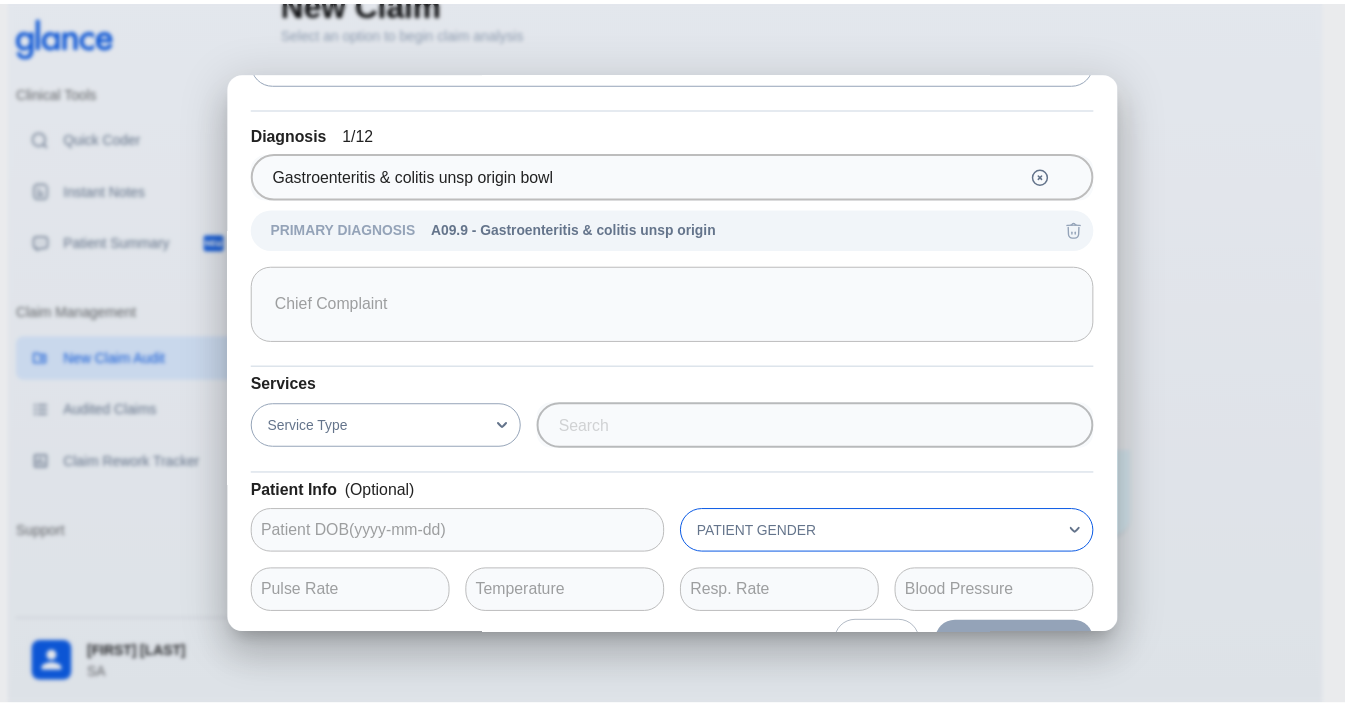 scroll, scrollTop: 154, scrollLeft: 0, axis: vertical 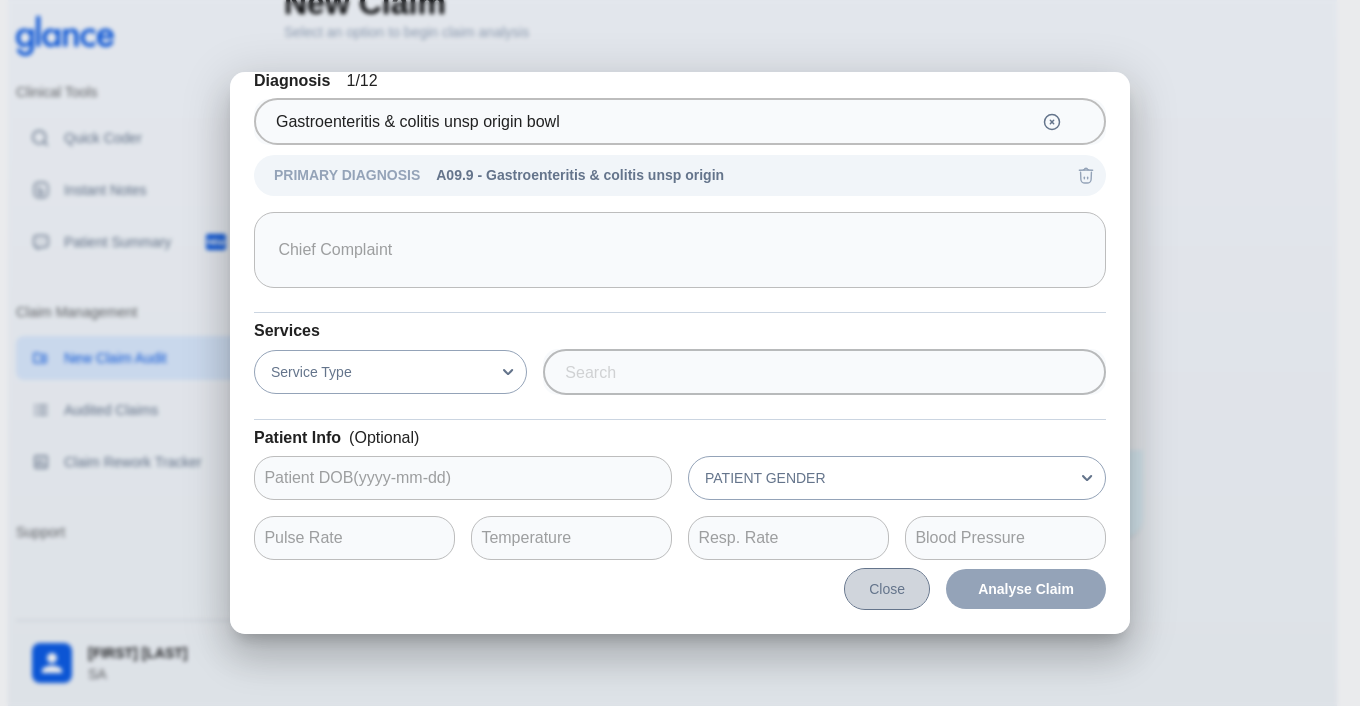click on "Close" at bounding box center [887, 589] 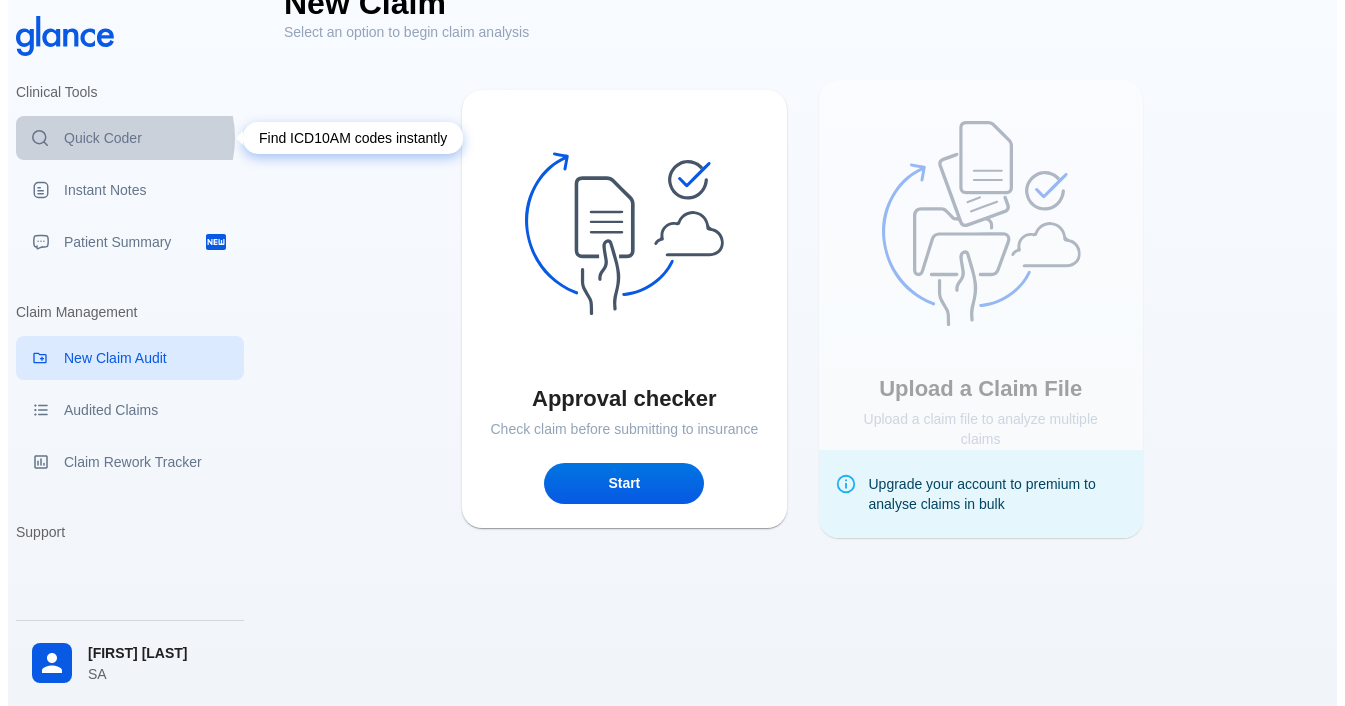 click on "Quick Coder" at bounding box center [146, 138] 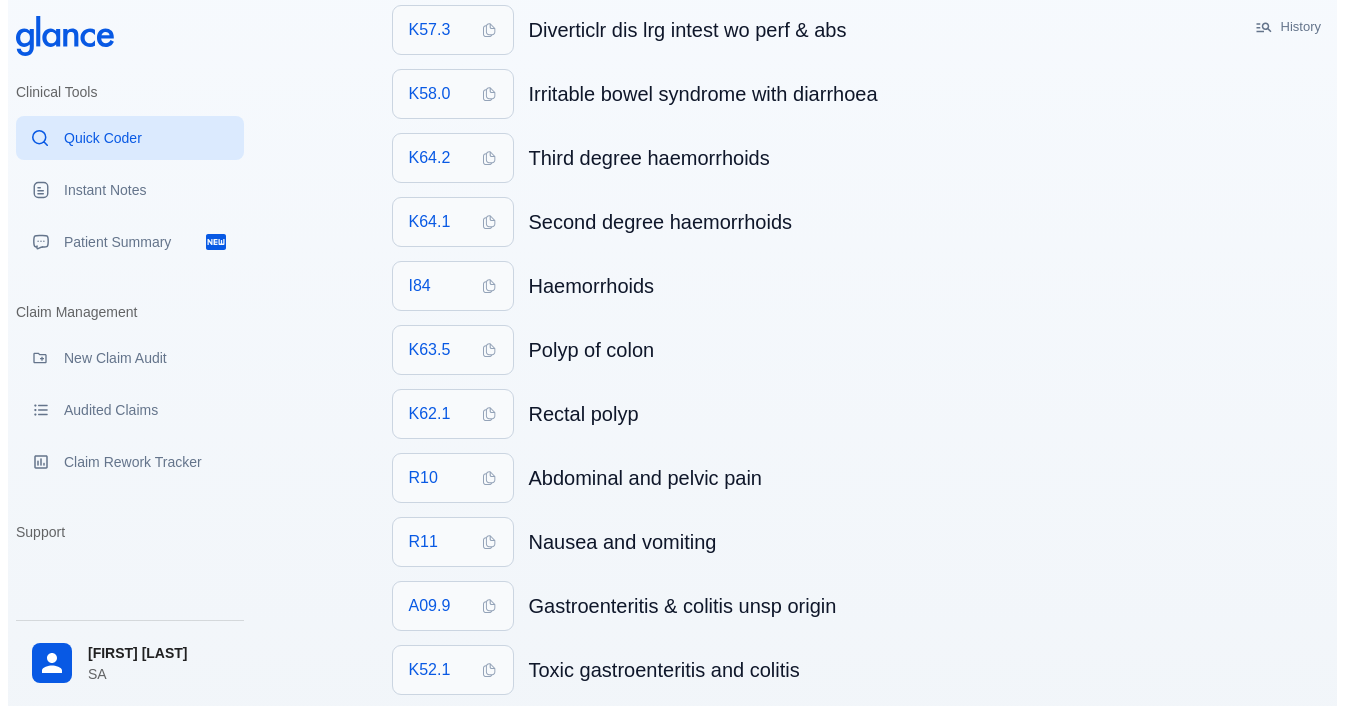 scroll, scrollTop: 232, scrollLeft: 0, axis: vertical 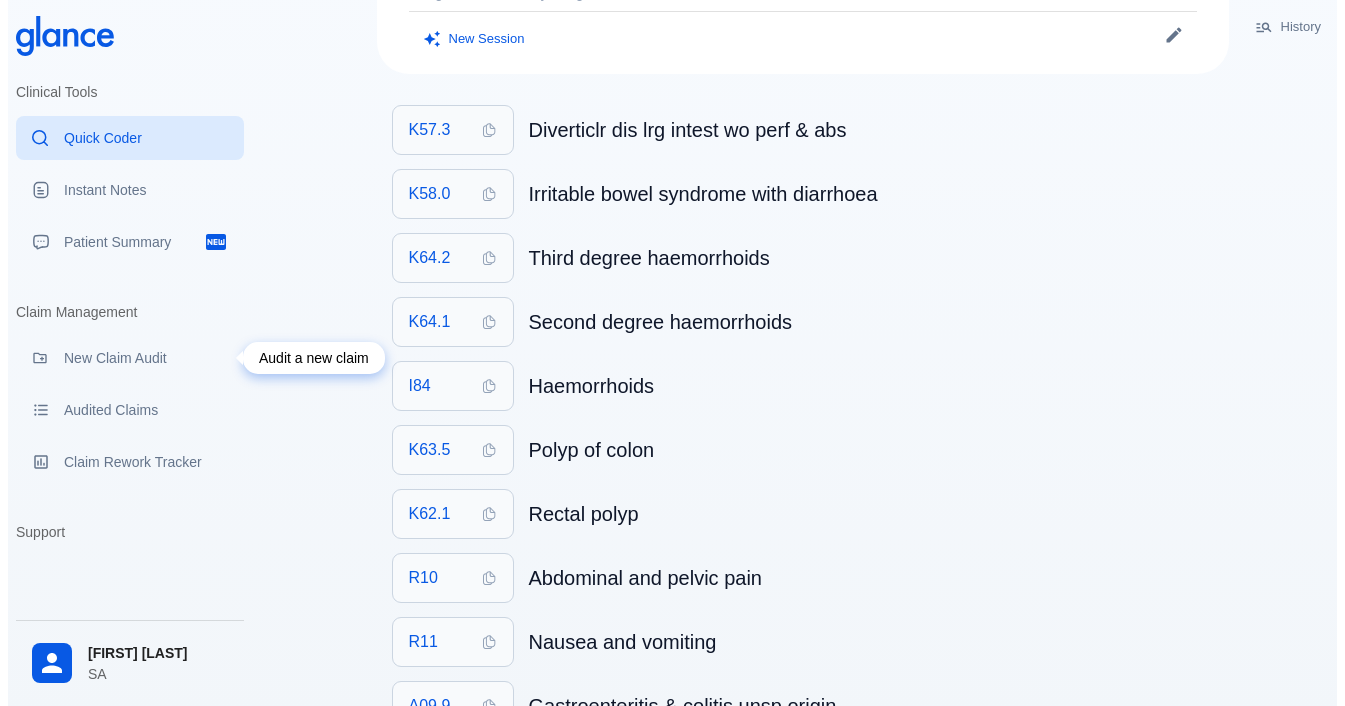 click on "New Claim Audit" at bounding box center (146, 358) 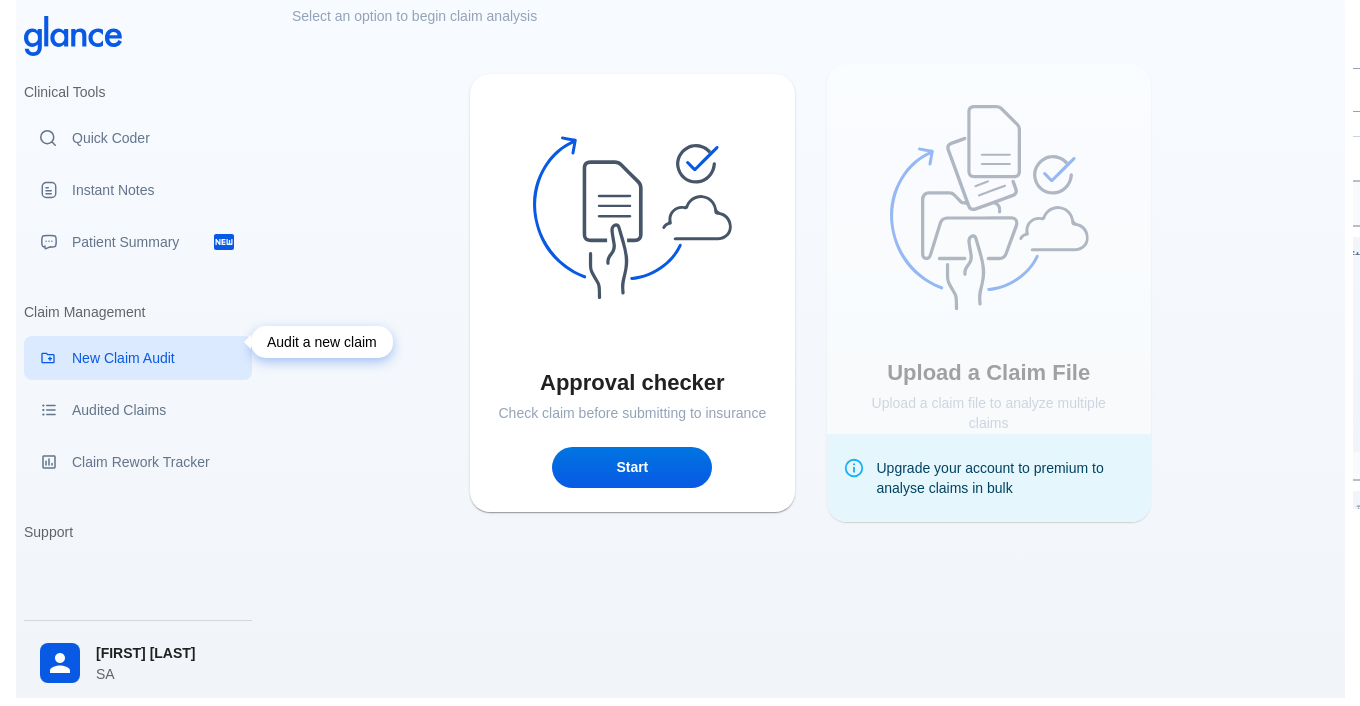 scroll, scrollTop: 48, scrollLeft: 0, axis: vertical 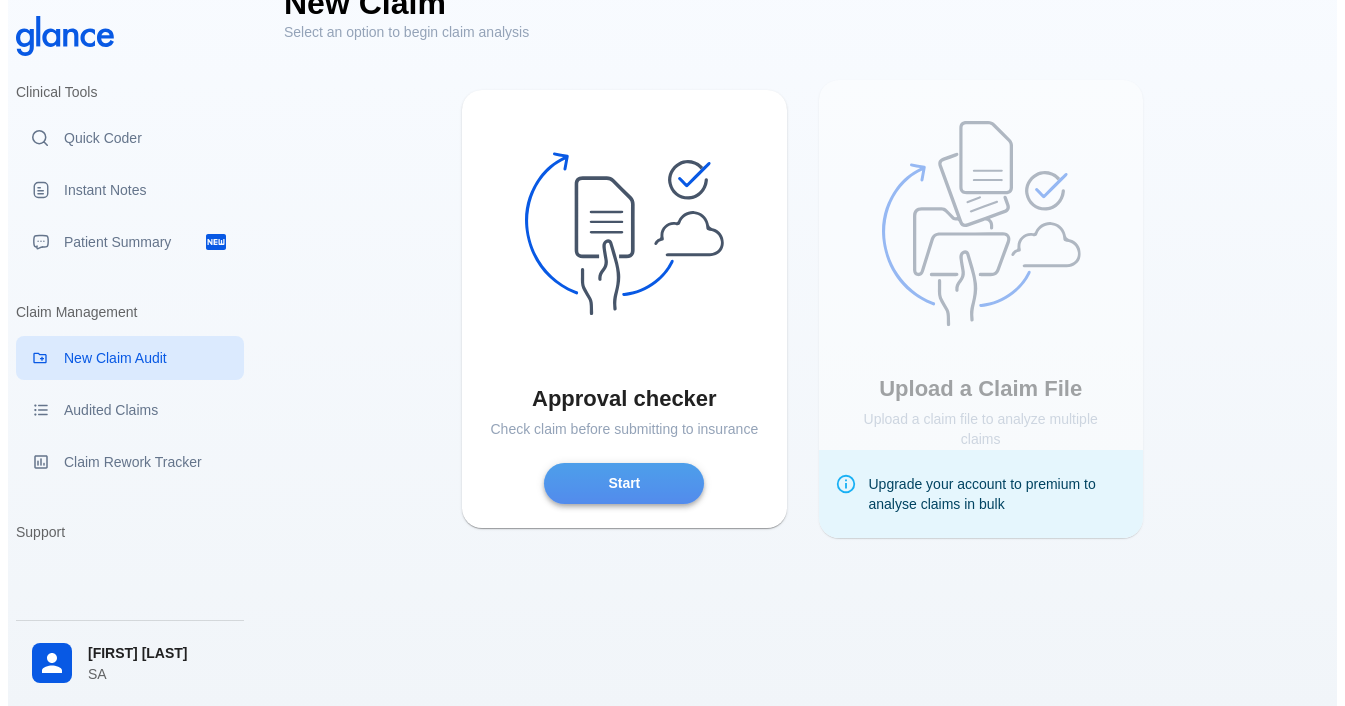 click on "Start" at bounding box center [624, 483] 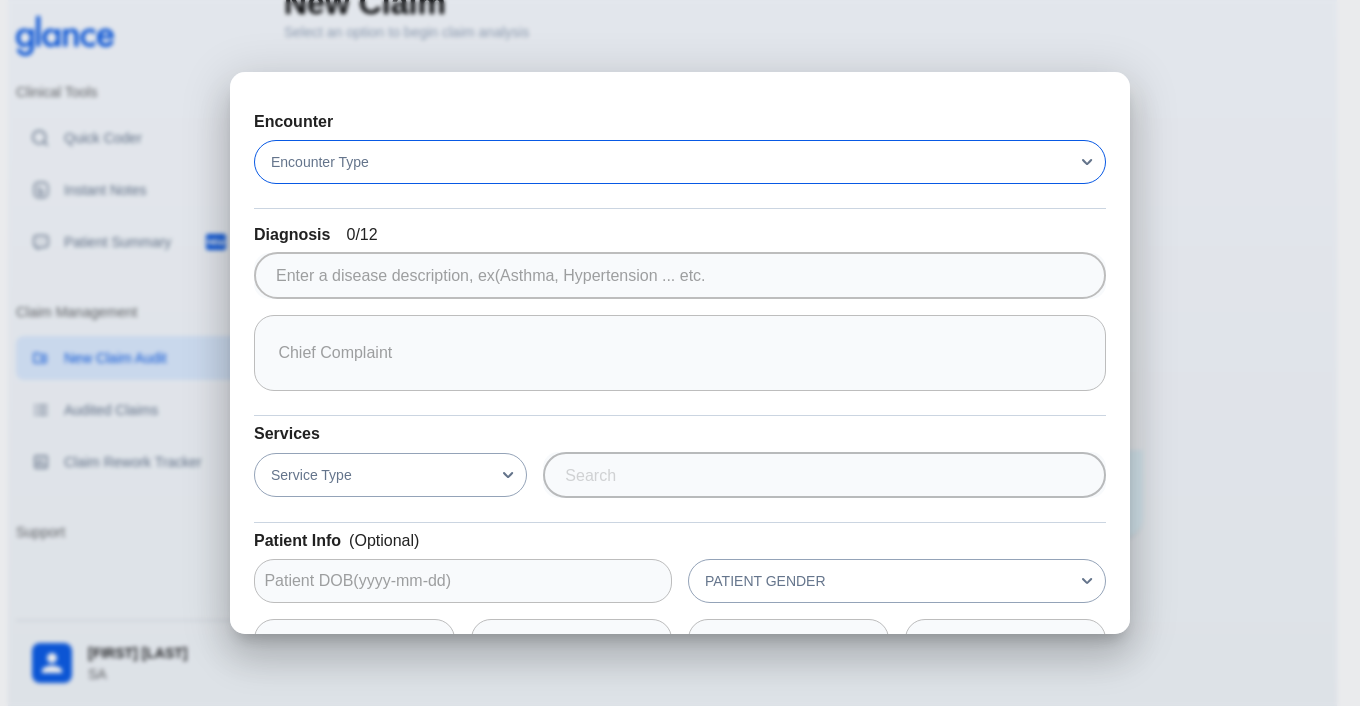 click on "Encounter Type" at bounding box center (680, 162) 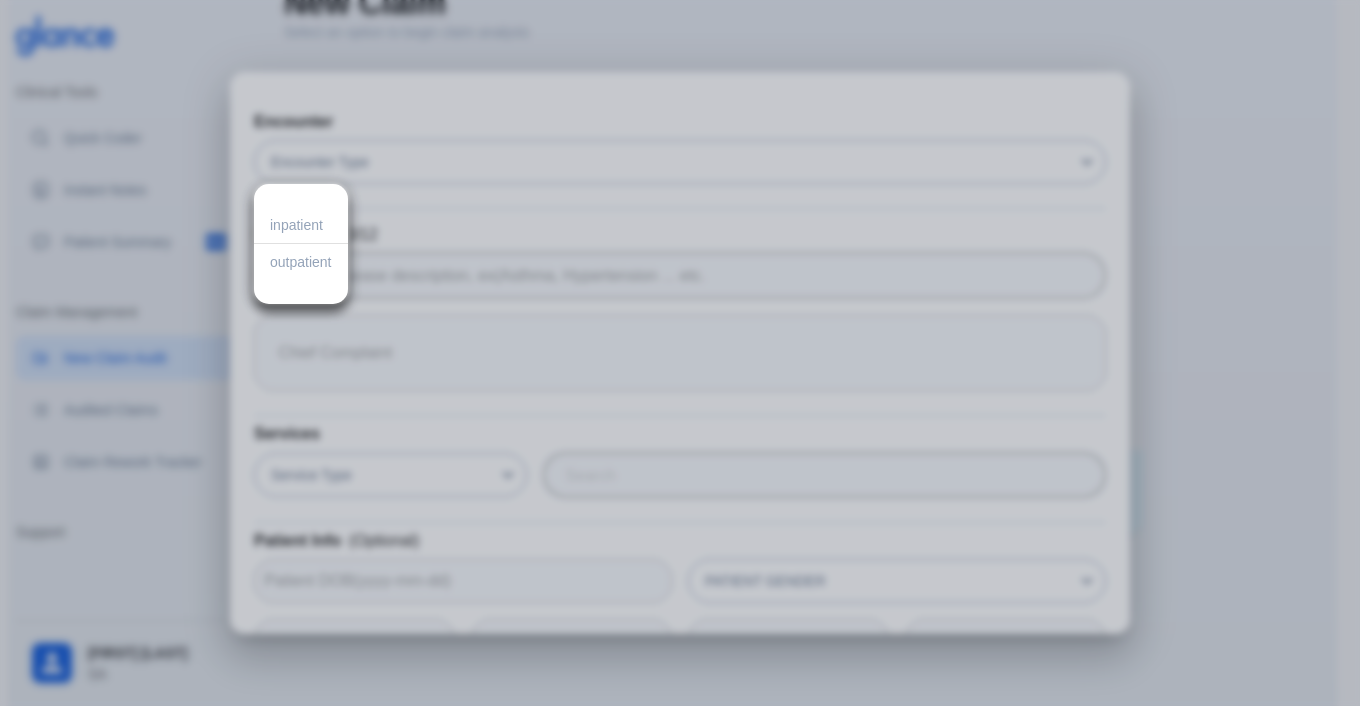 click on "outpatient" at bounding box center [301, 225] 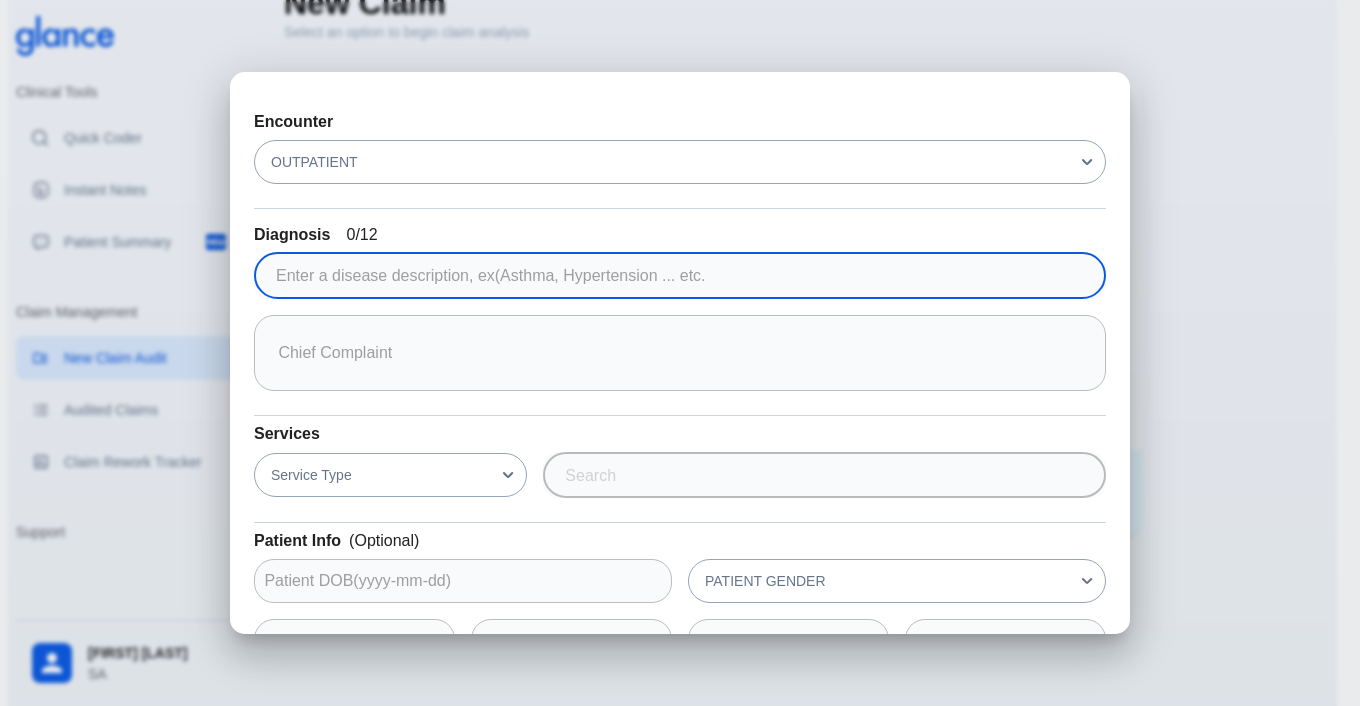 click at bounding box center [676, 276] 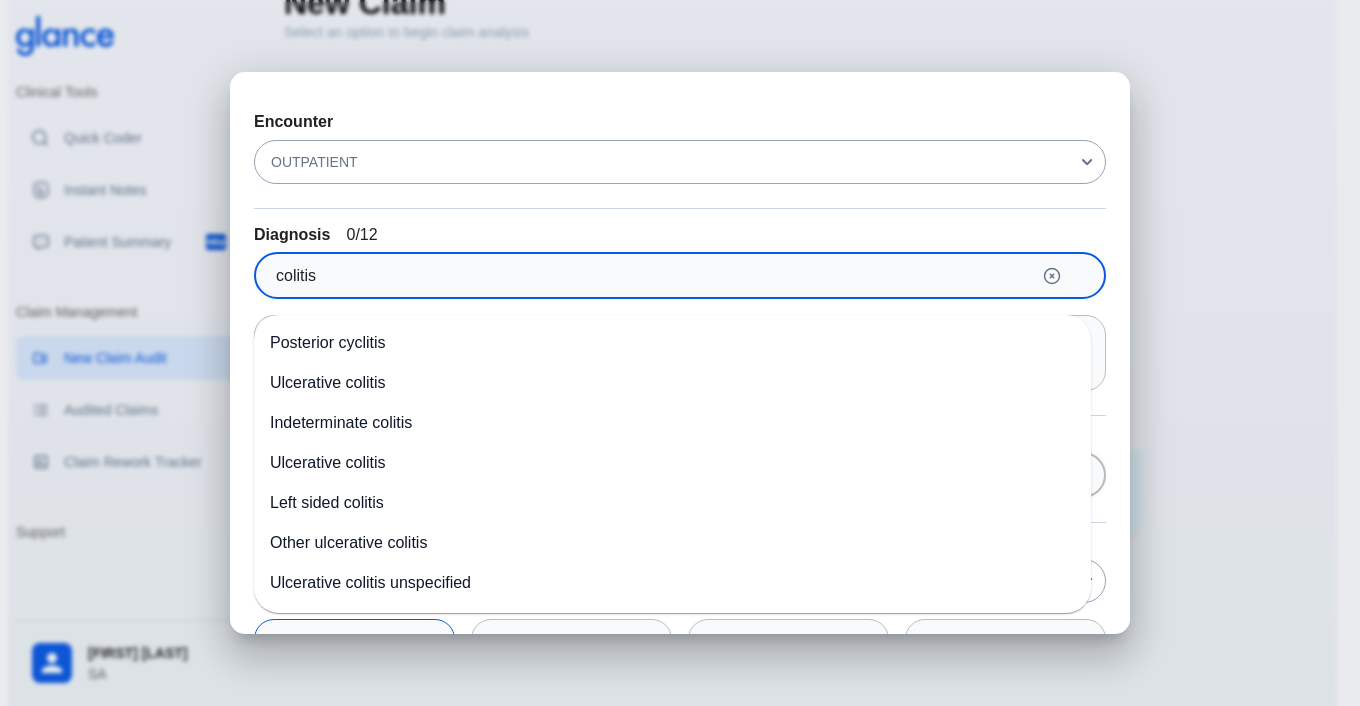 scroll, scrollTop: 118, scrollLeft: 0, axis: vertical 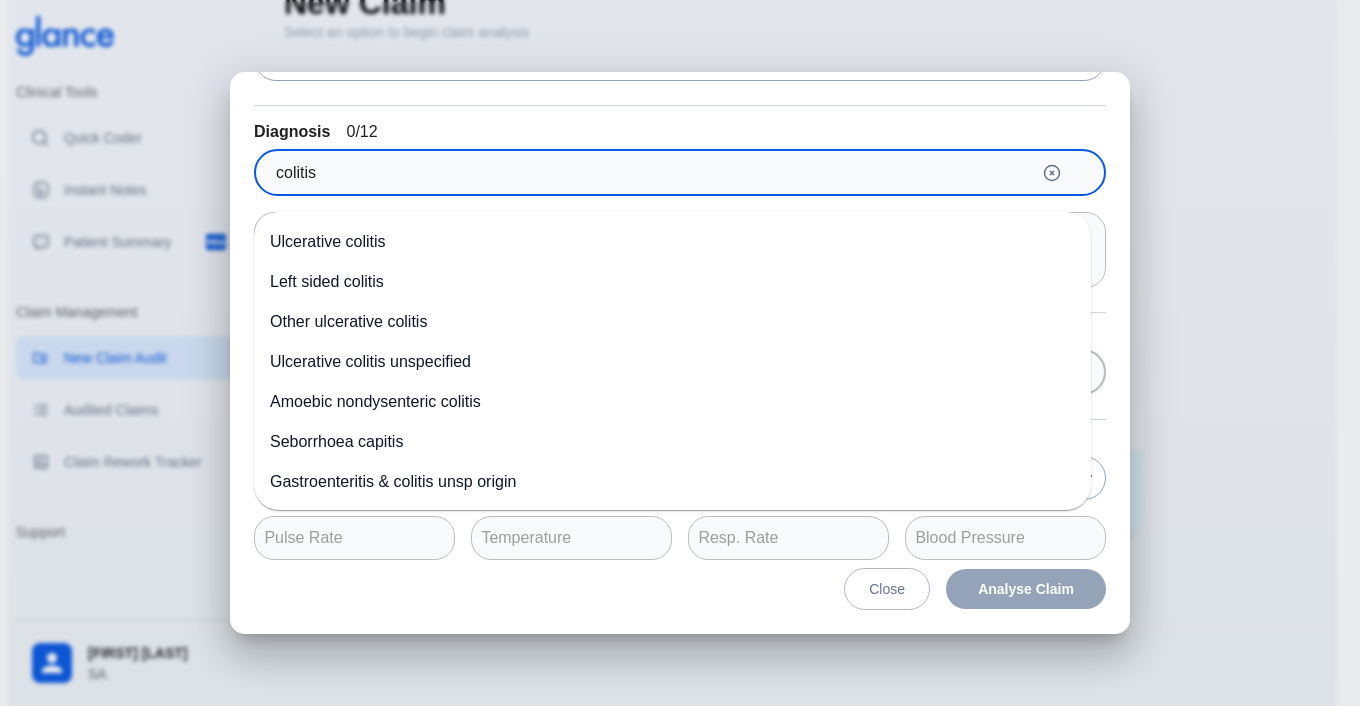click on "Gastroenteritis & colitis unsp origin" at bounding box center (393, 481) 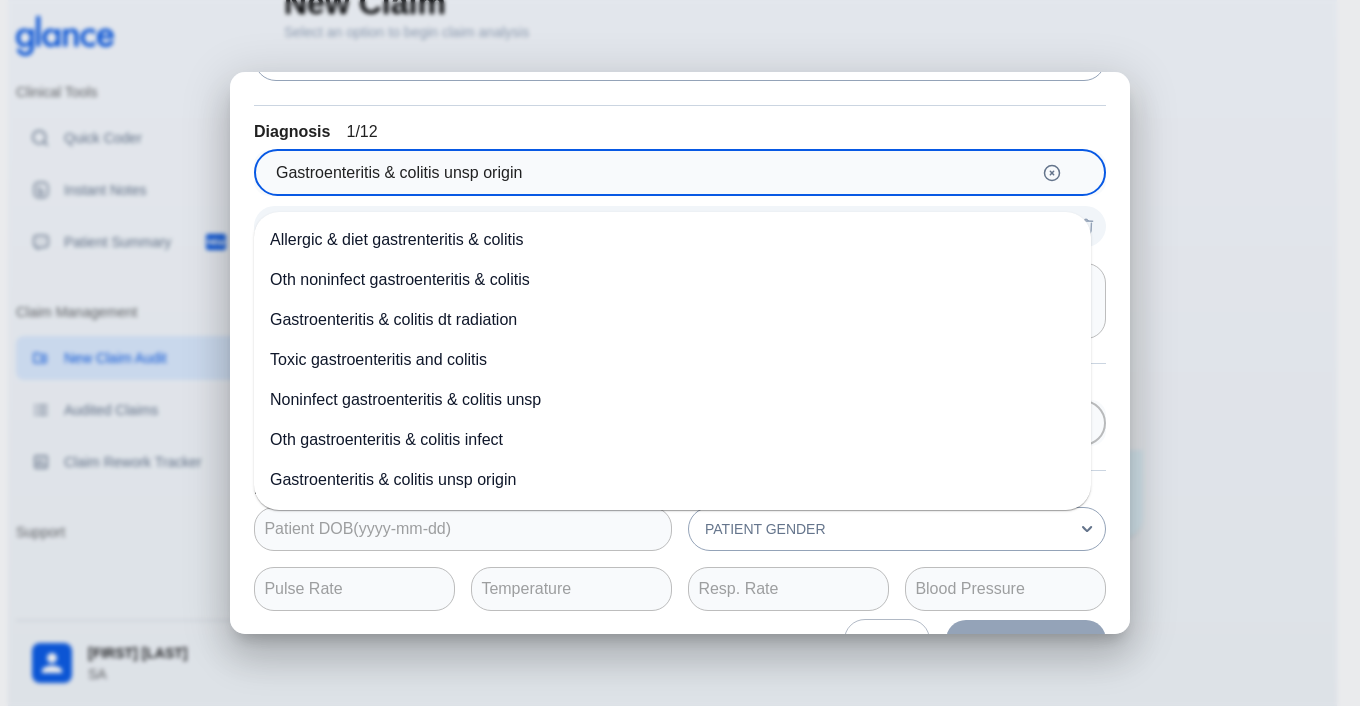 click on "Gastroenteritis & colitis unsp origin" at bounding box center [649, 173] 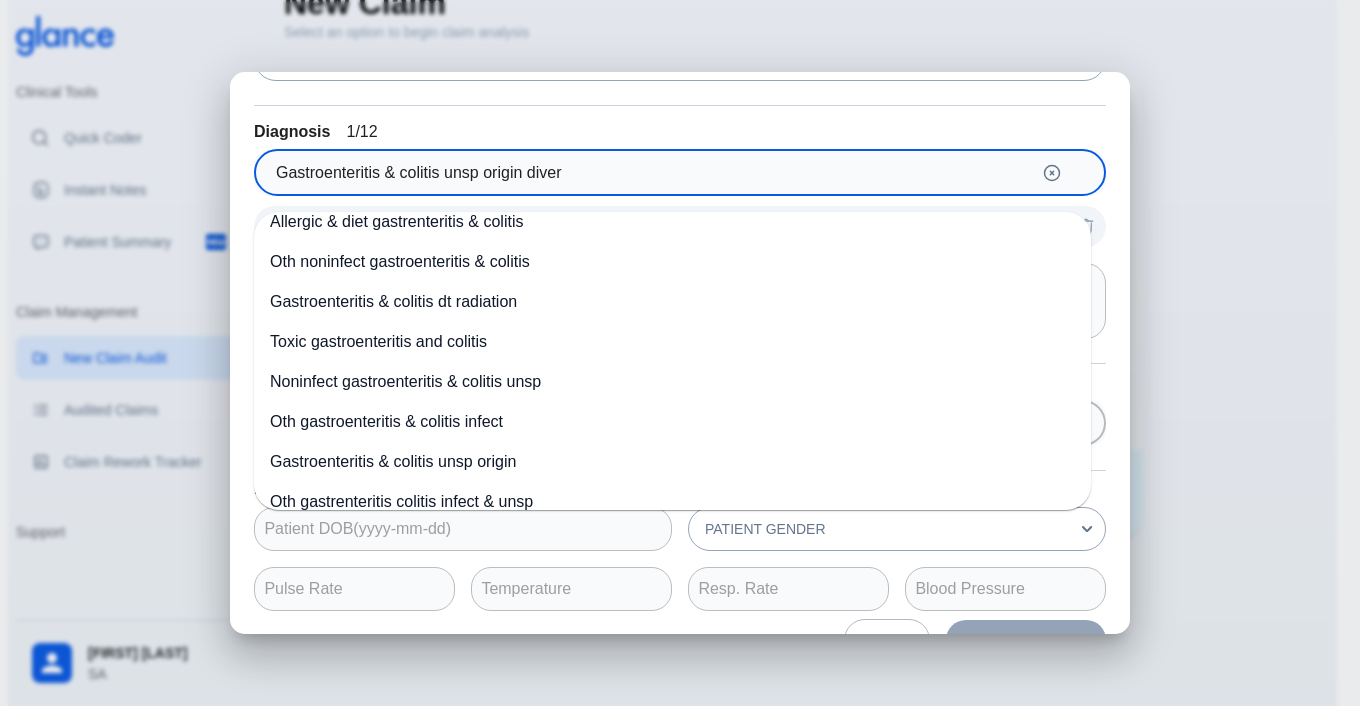 scroll, scrollTop: 0, scrollLeft: 0, axis: both 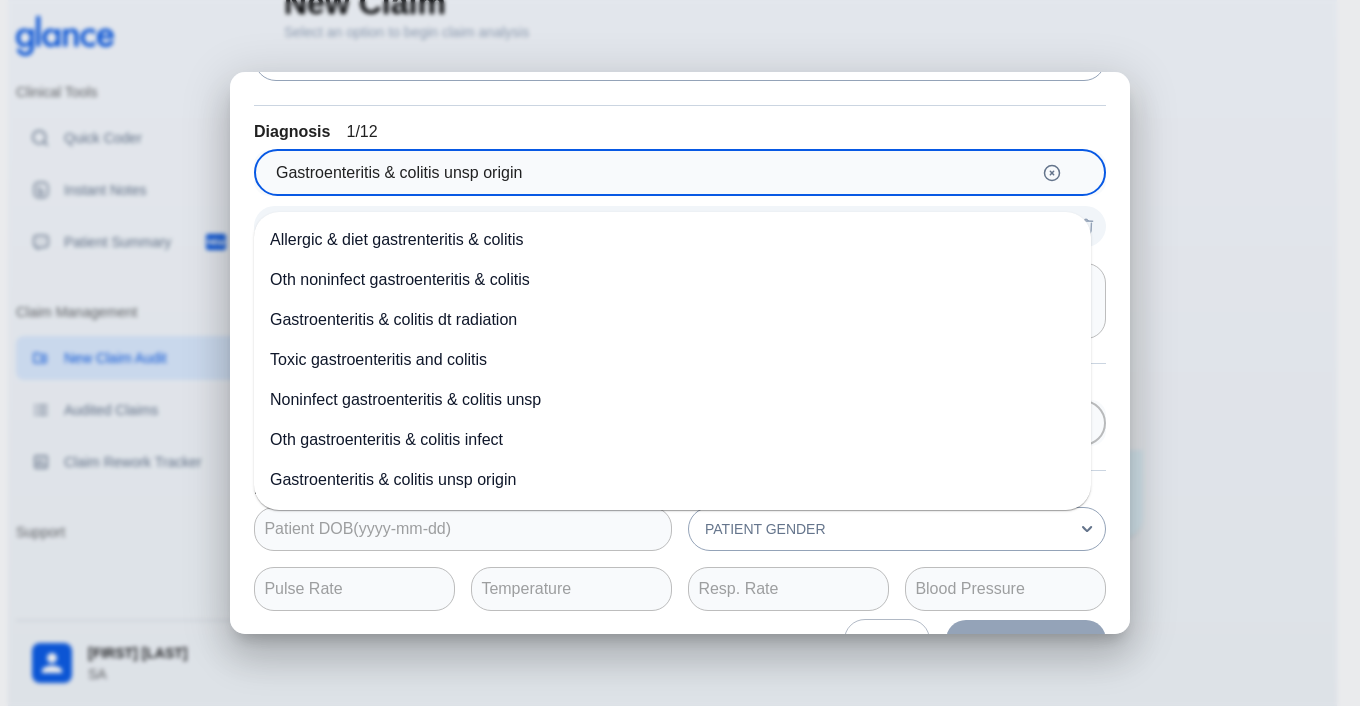 type on "Gastroenteritis & colitis unsp origin" 